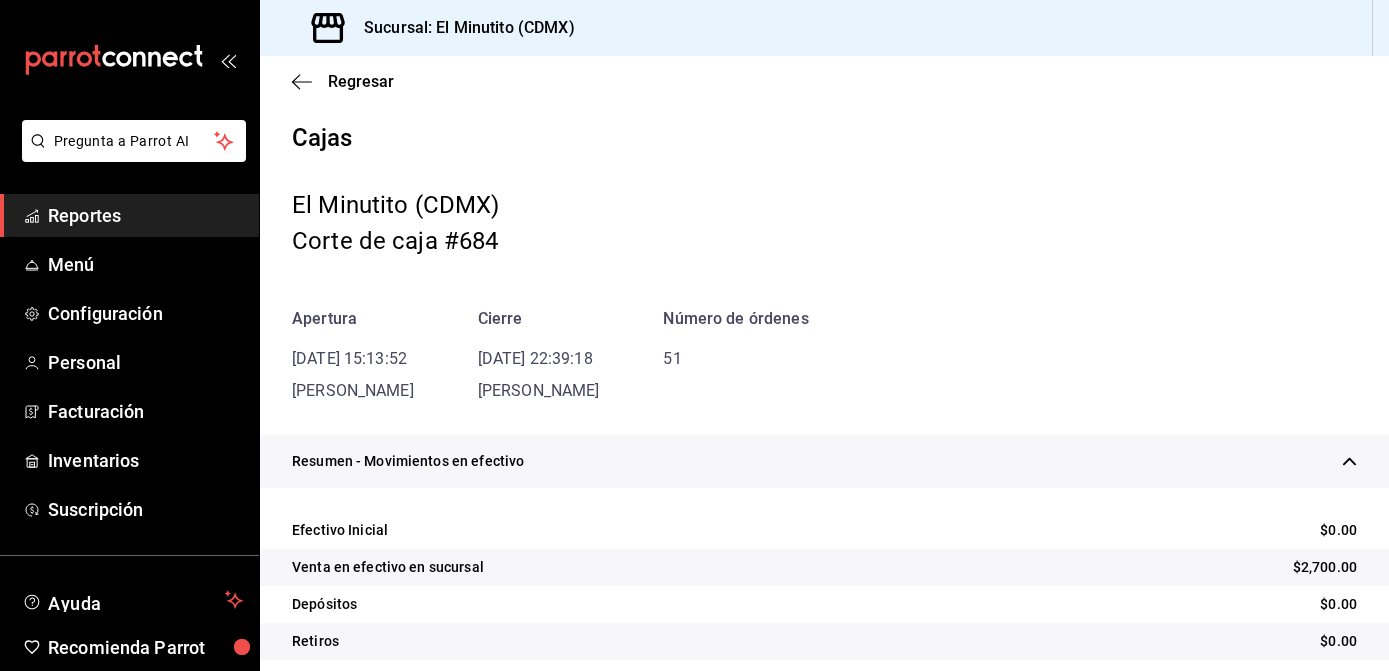 scroll, scrollTop: 0, scrollLeft: 0, axis: both 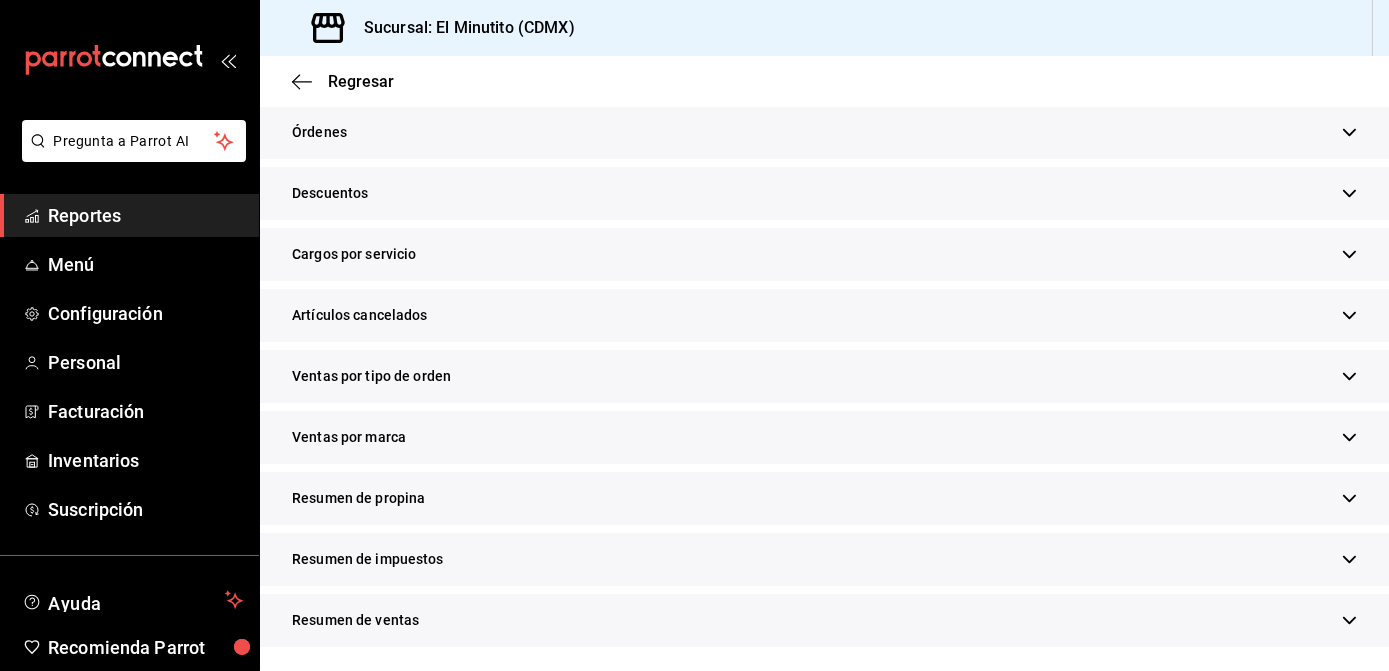 click on "Resumen de propina" at bounding box center (824, 498) 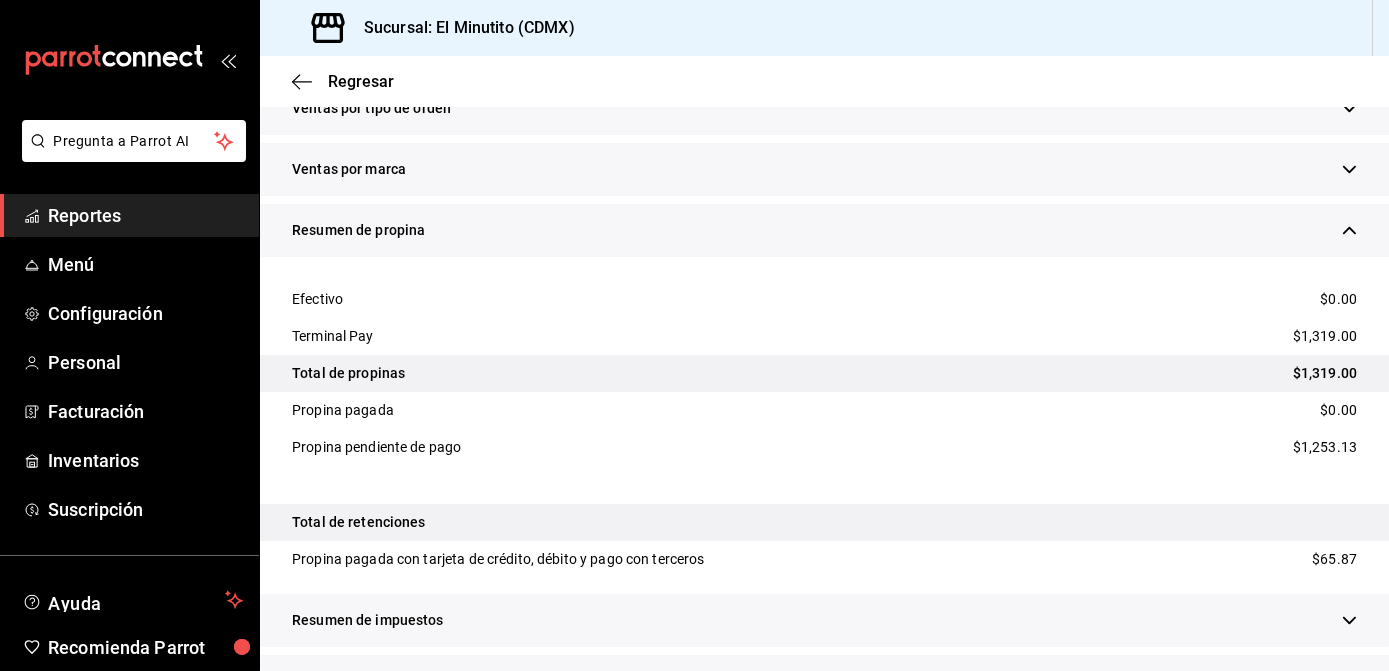 scroll, scrollTop: 1324, scrollLeft: 0, axis: vertical 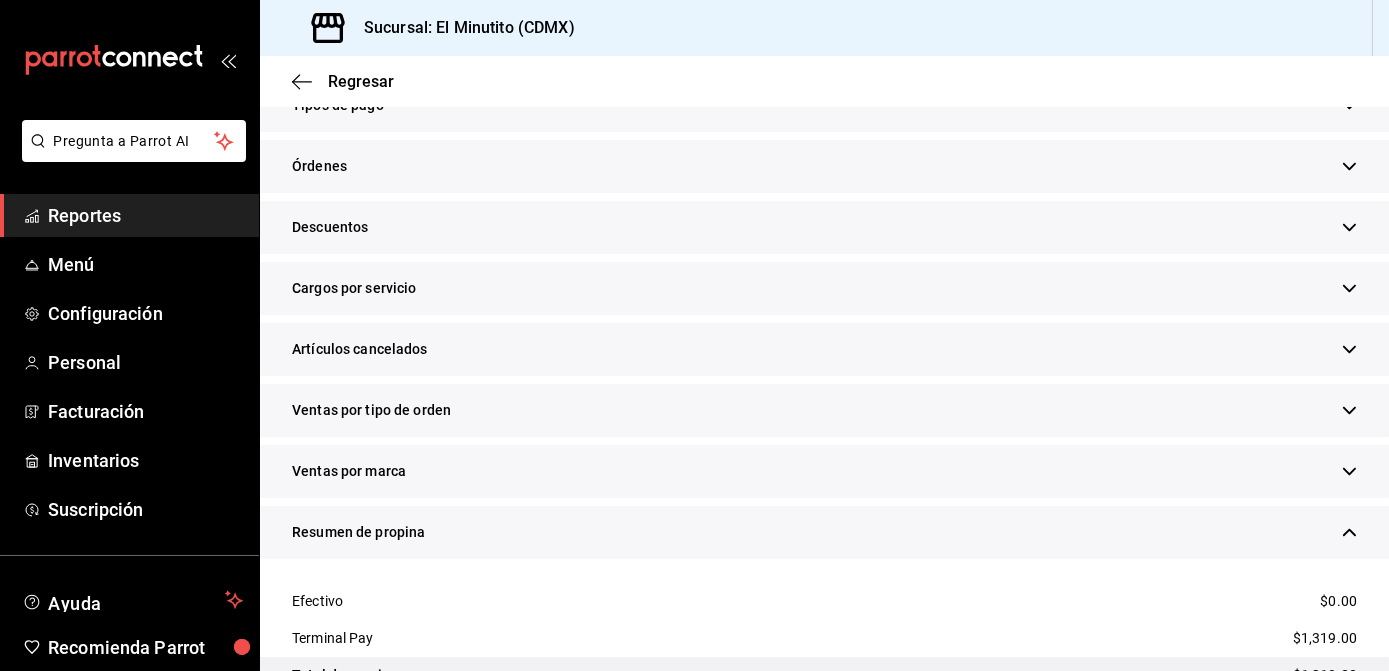 click 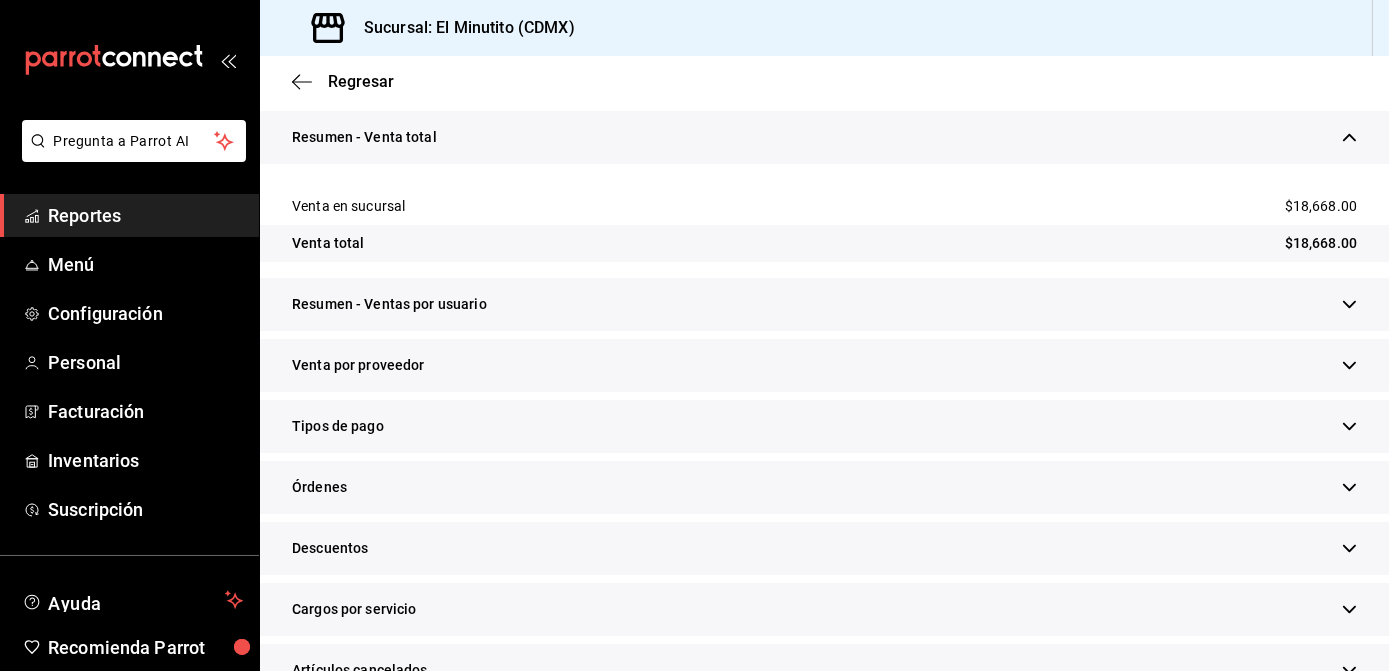scroll, scrollTop: 668, scrollLeft: 0, axis: vertical 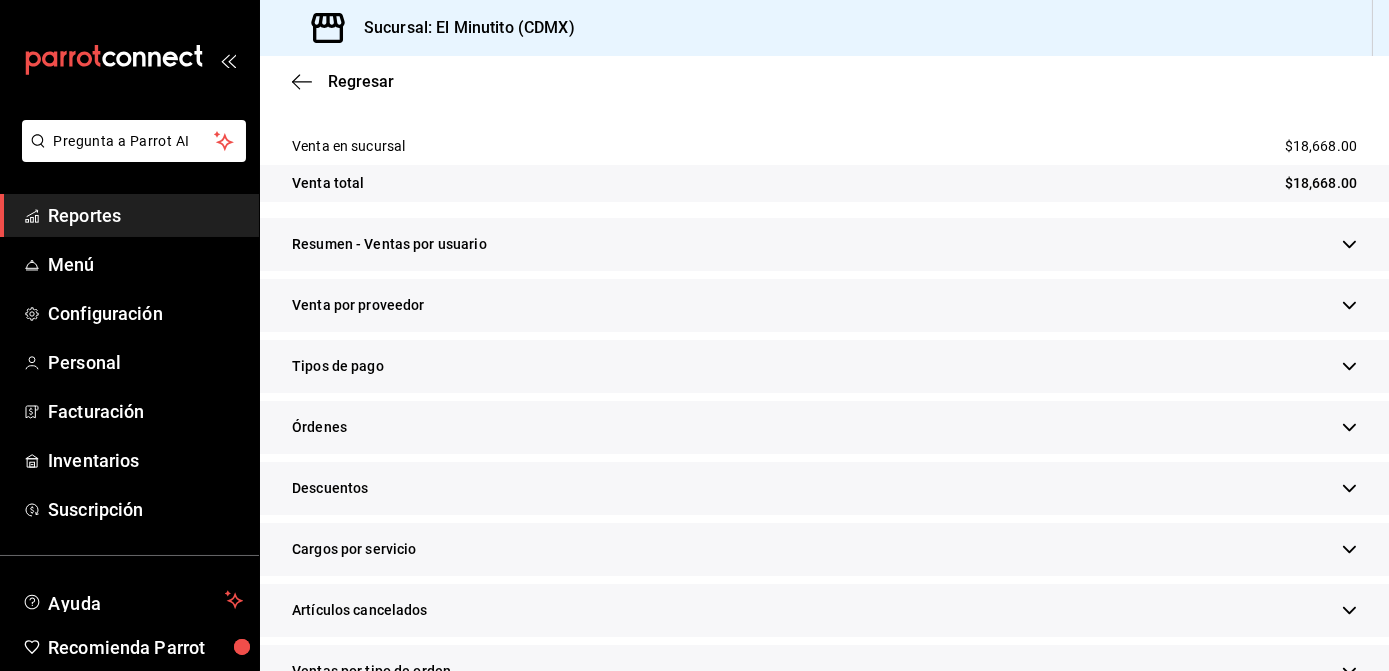 click on "Tipos de pago" at bounding box center [824, 366] 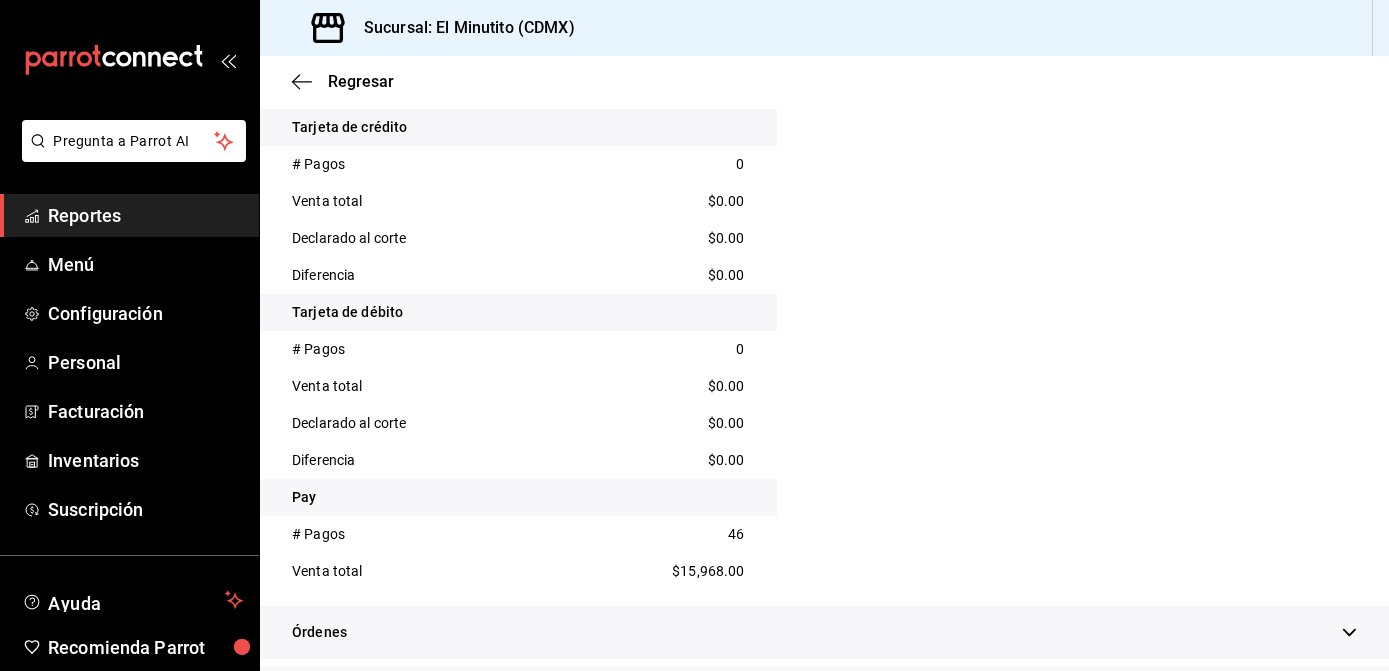 scroll, scrollTop: 1320, scrollLeft: 0, axis: vertical 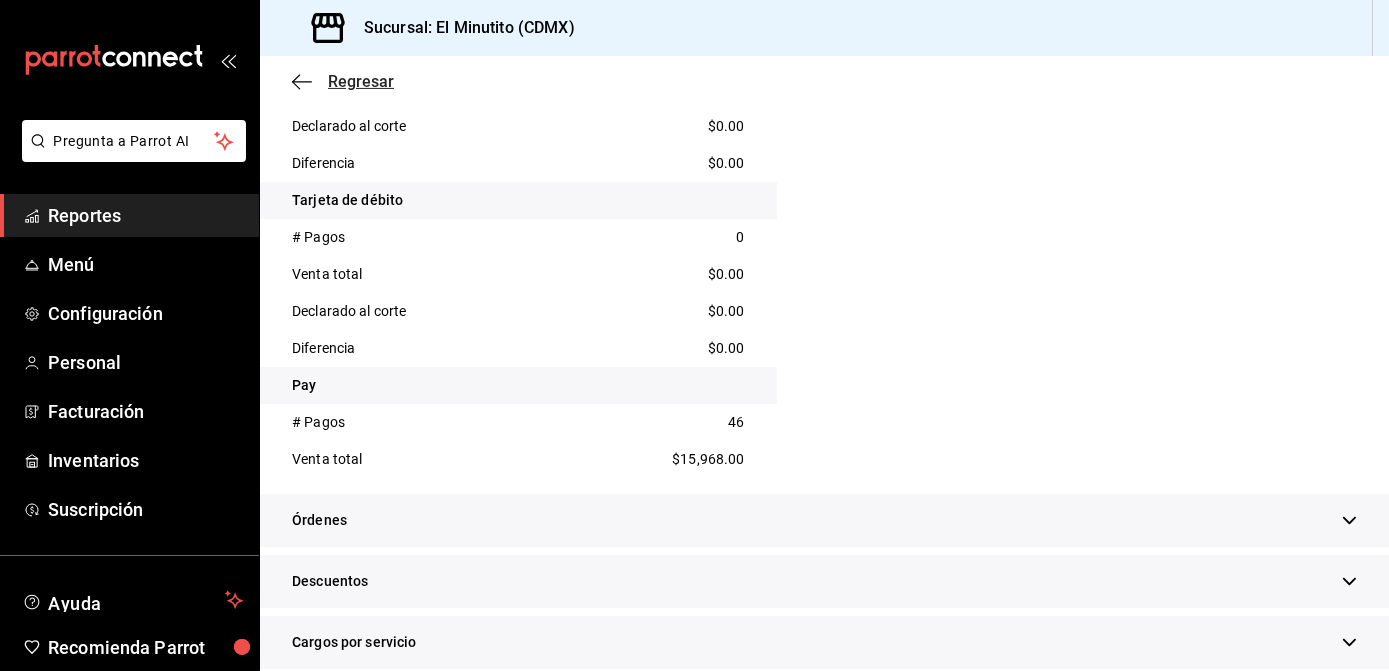 click on "Regresar" at bounding box center (361, 81) 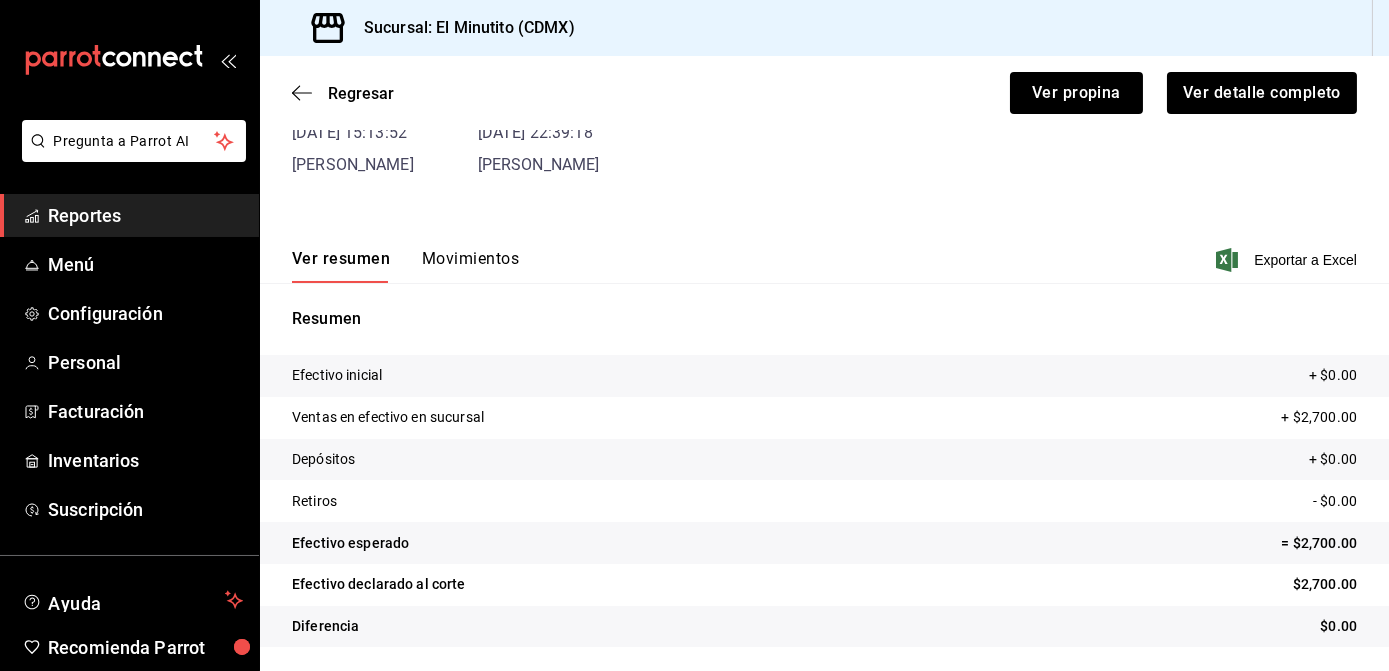 scroll, scrollTop: 145, scrollLeft: 0, axis: vertical 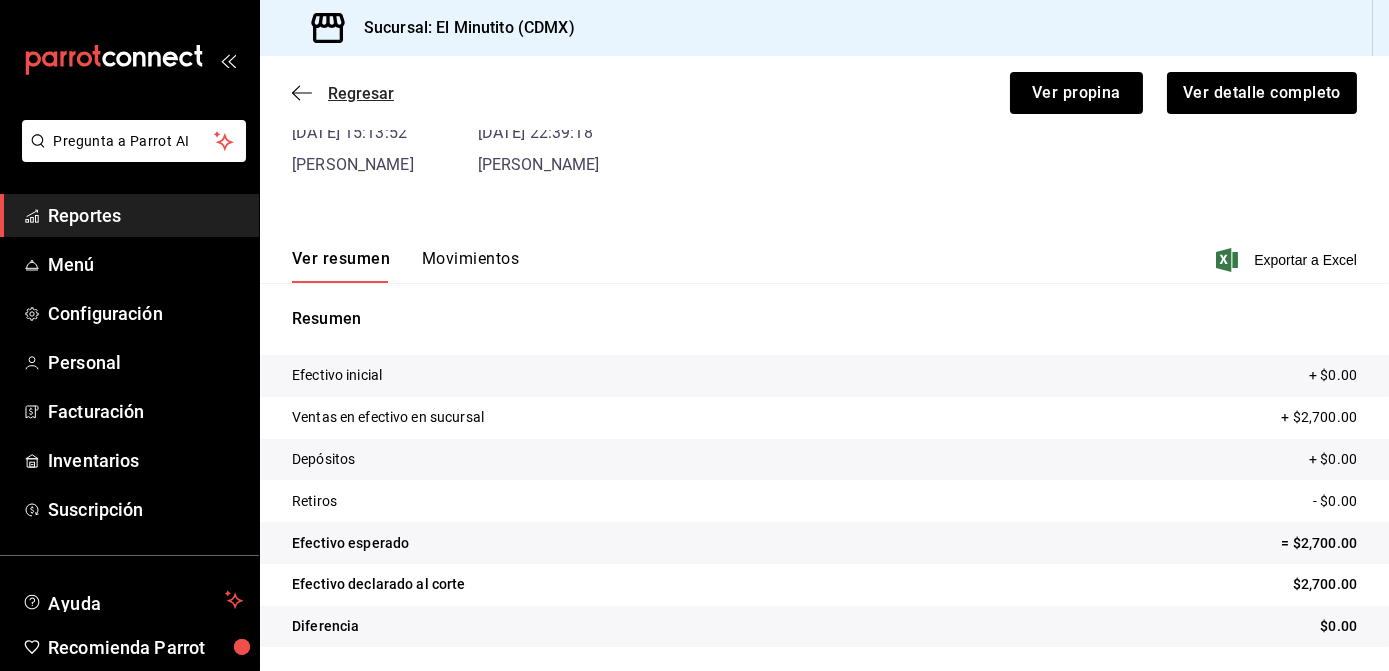 click on "Regresar" at bounding box center [361, 93] 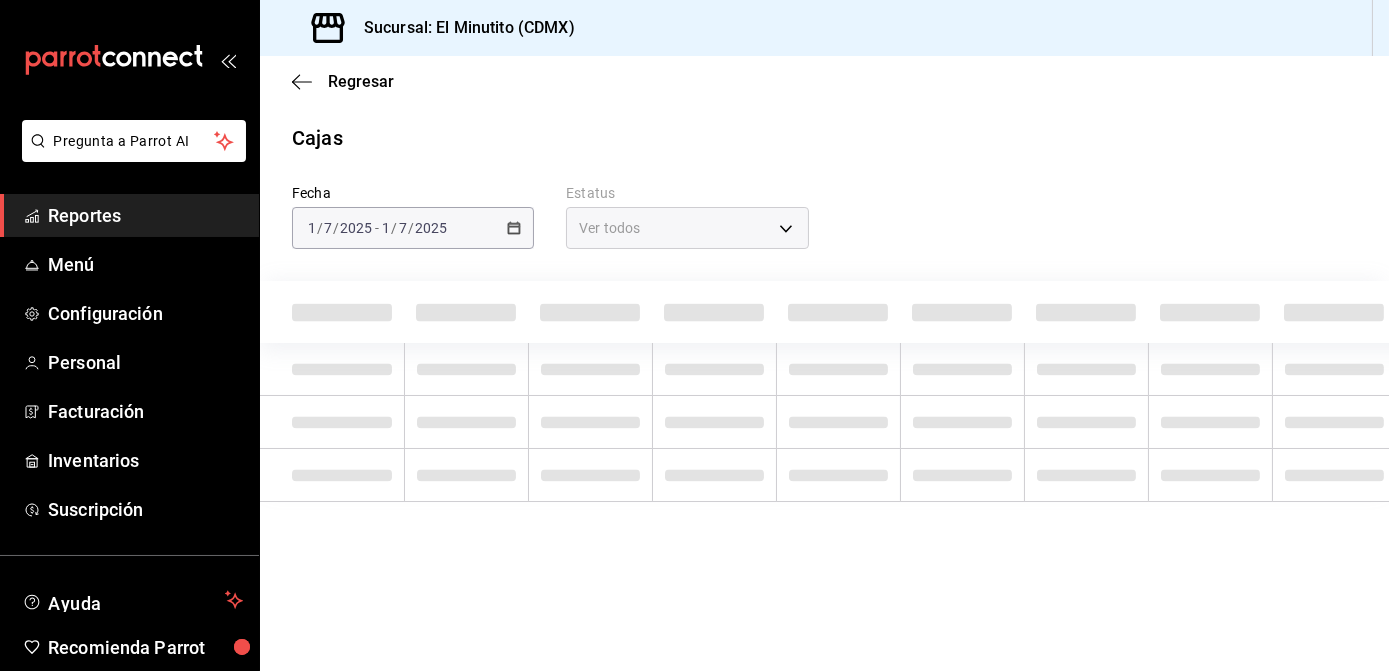 scroll, scrollTop: 0, scrollLeft: 0, axis: both 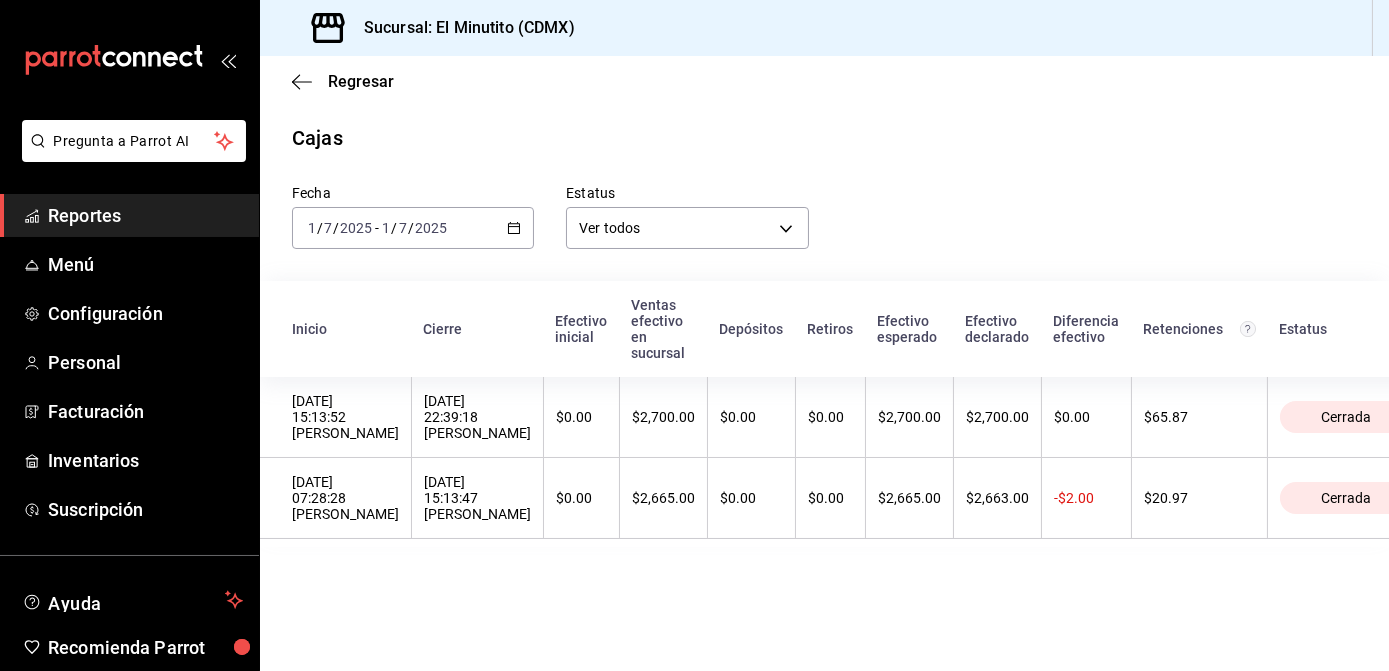 click 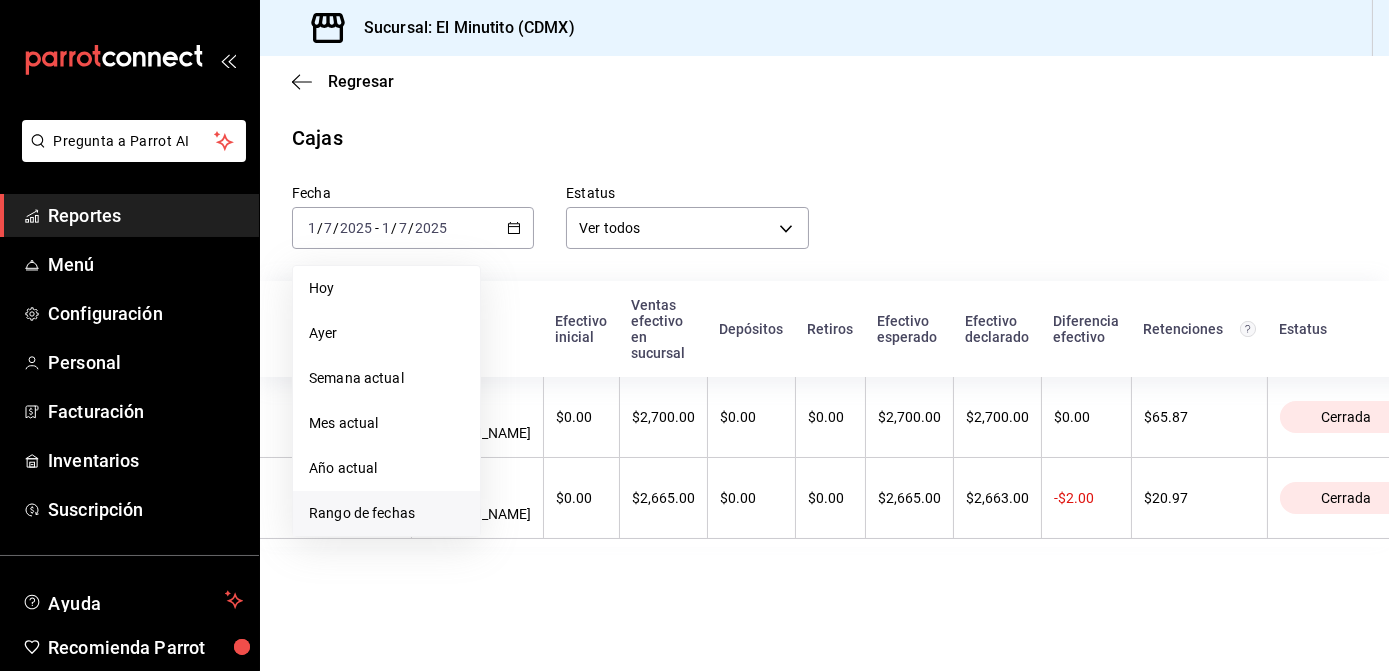 click on "Rango de fechas" at bounding box center (386, 513) 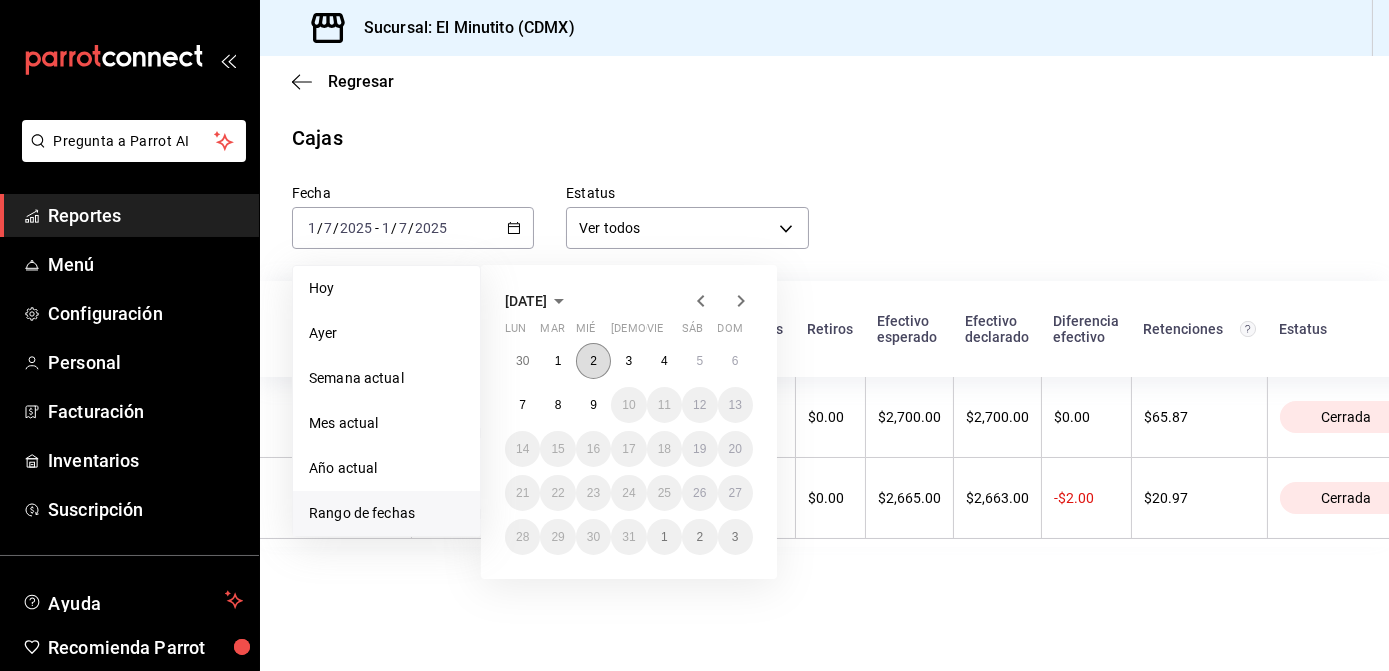 click on "2" at bounding box center [593, 361] 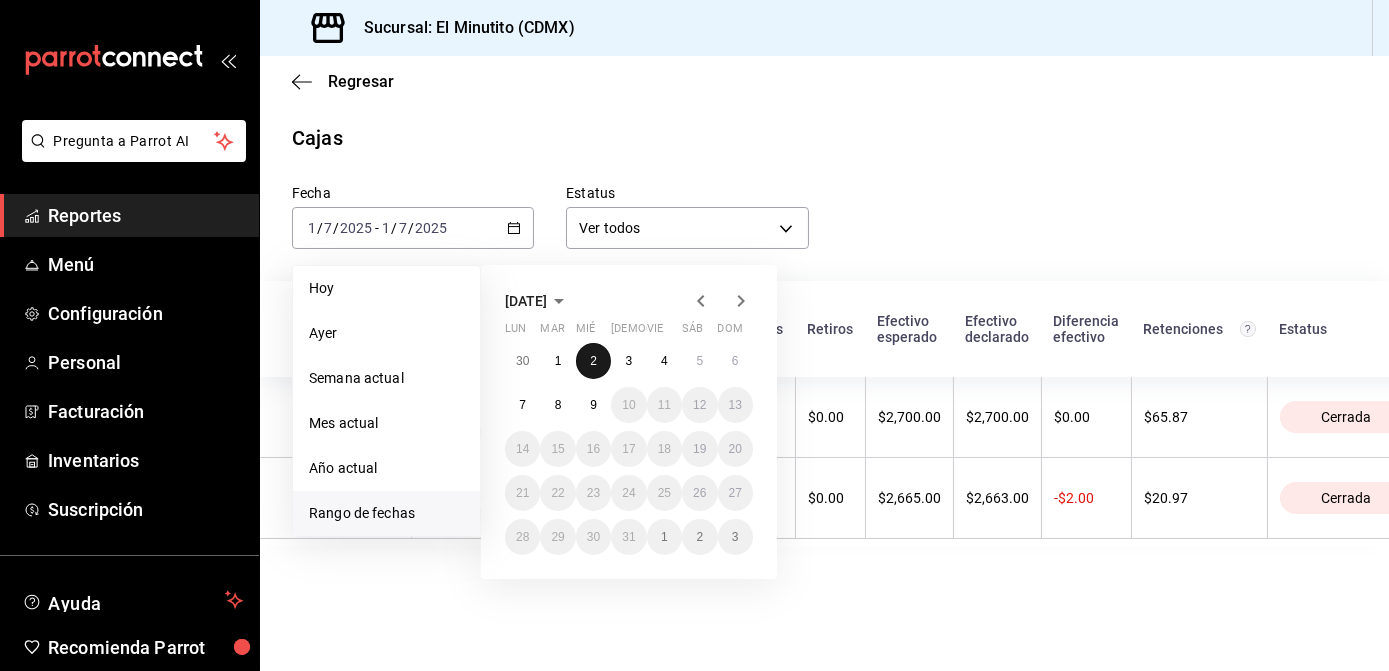 click on "2" at bounding box center [593, 361] 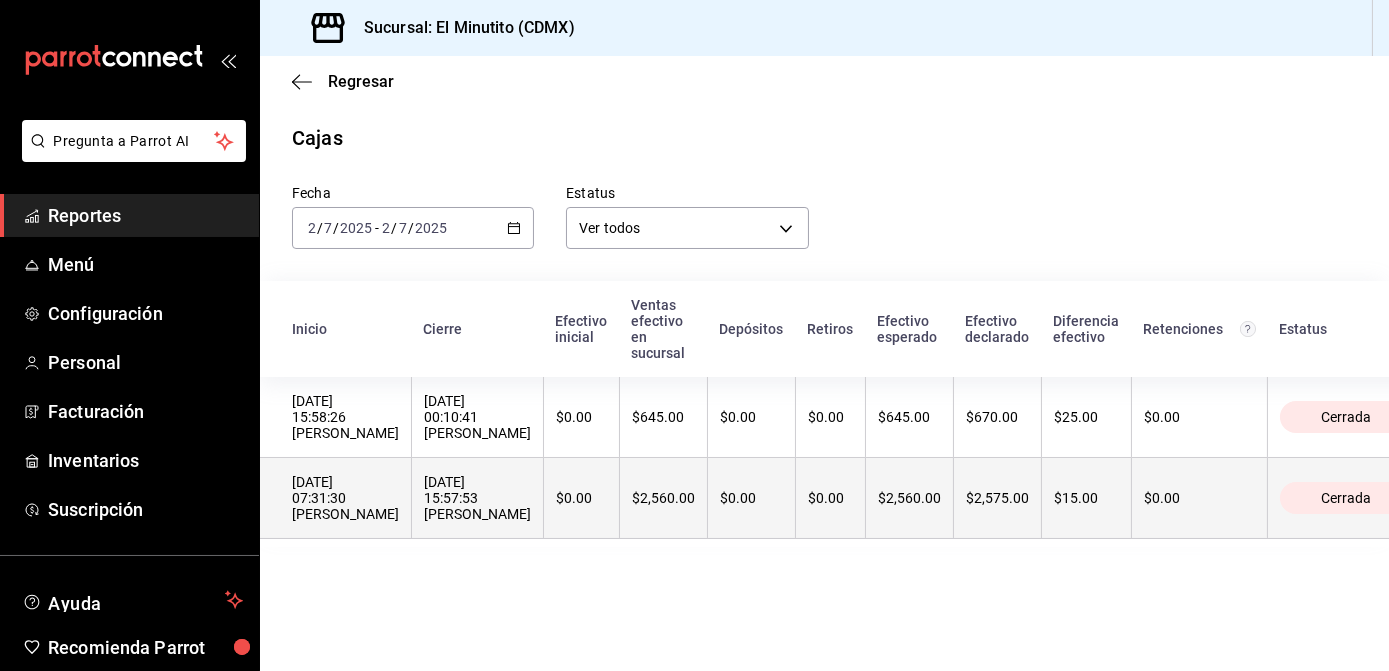 click on "$2,560.00" at bounding box center [664, 498] 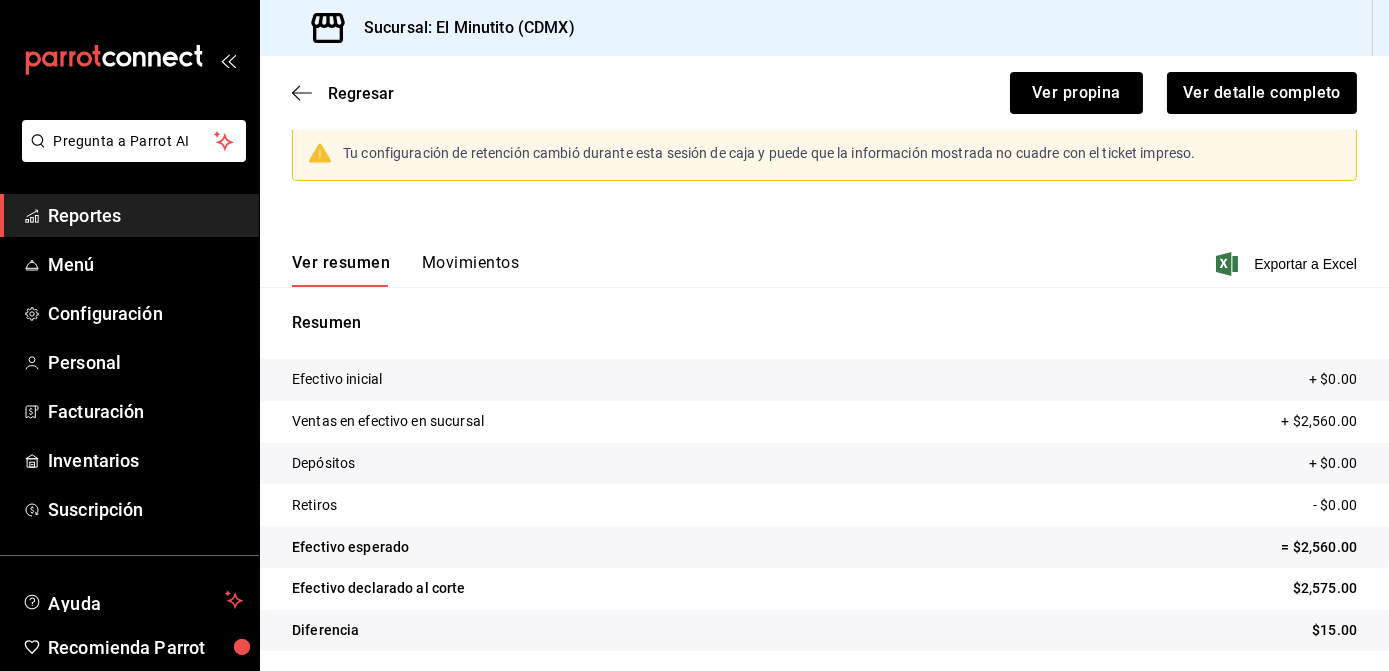 scroll, scrollTop: 224, scrollLeft: 0, axis: vertical 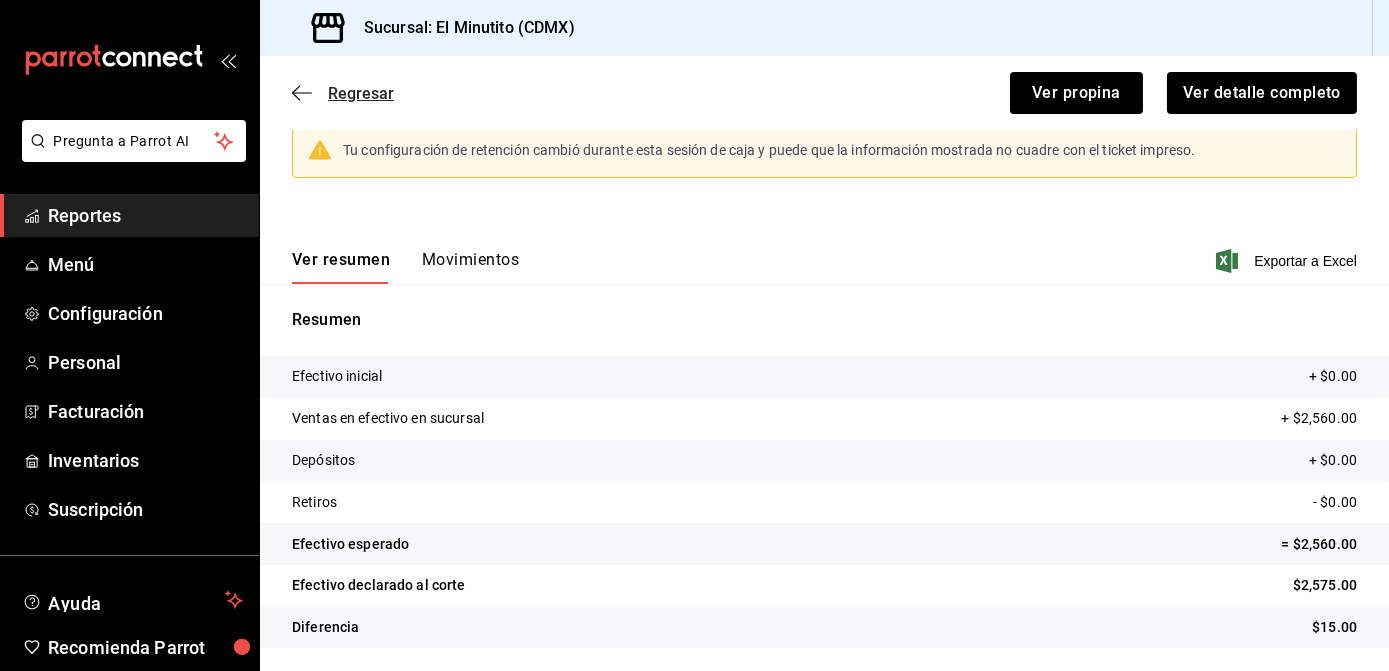 click on "Regresar" at bounding box center [361, 93] 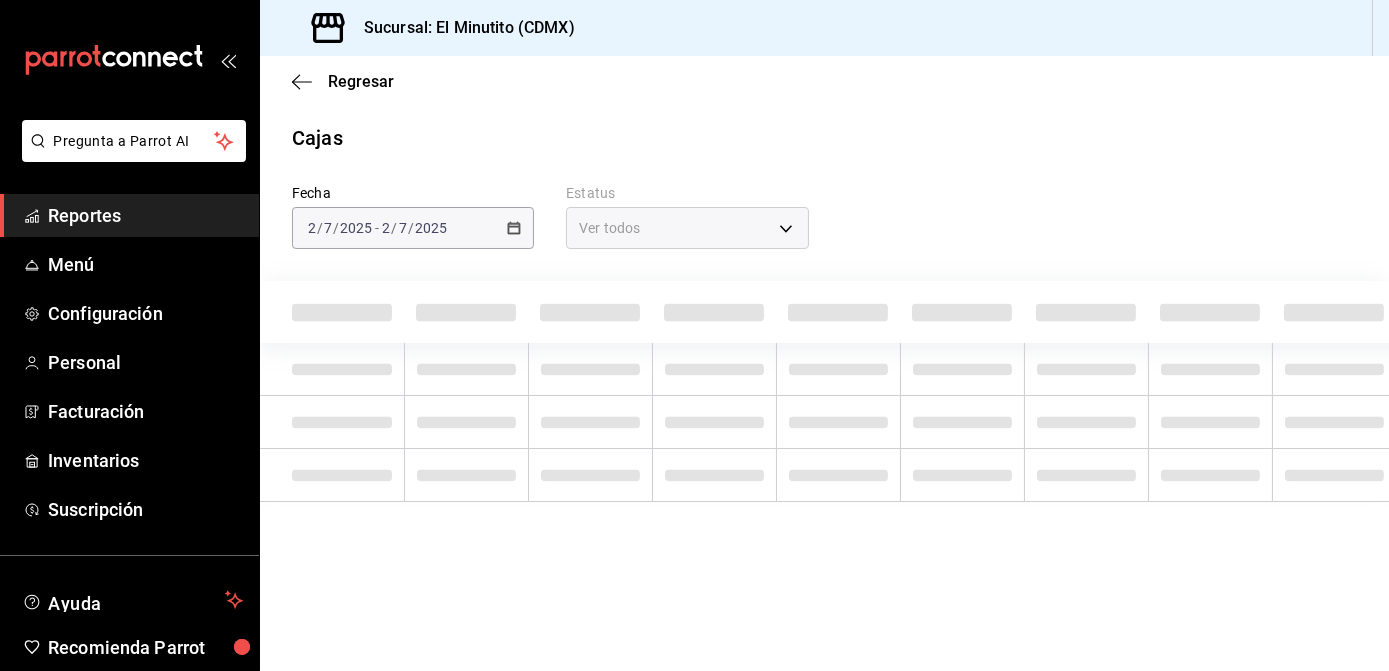 scroll, scrollTop: 0, scrollLeft: 0, axis: both 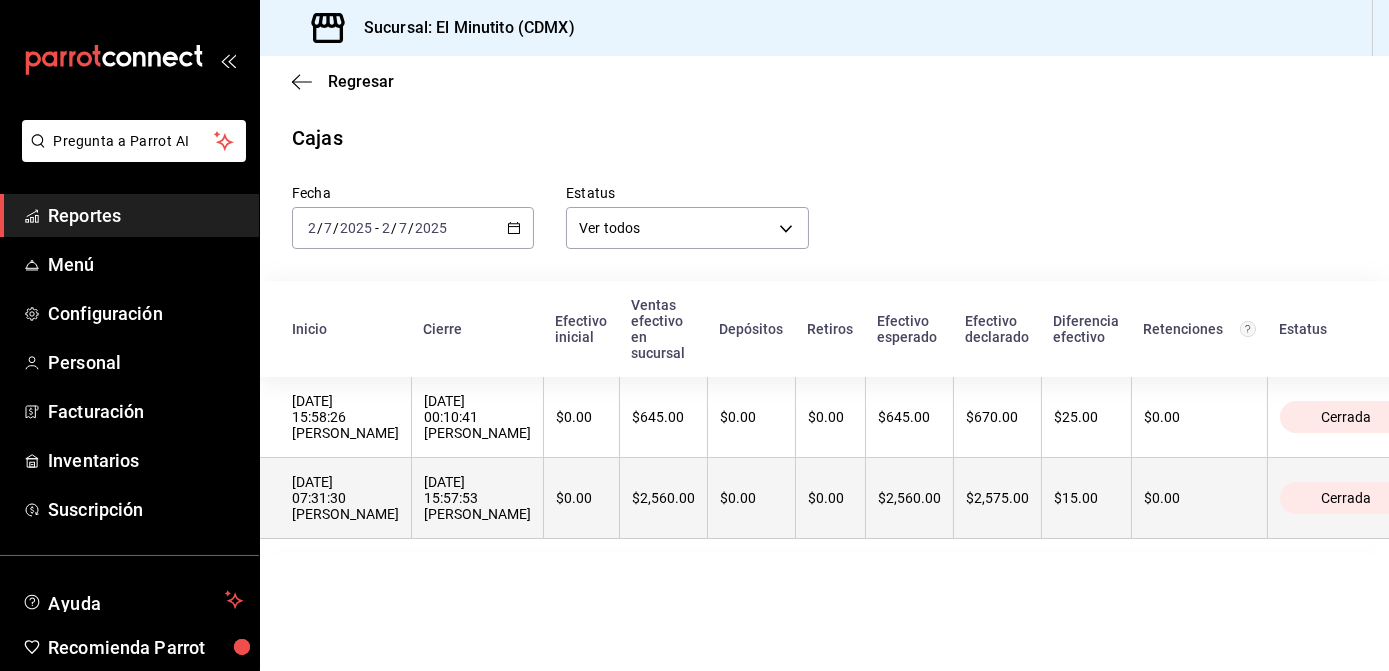 click on "$2,560.00" at bounding box center (664, 498) 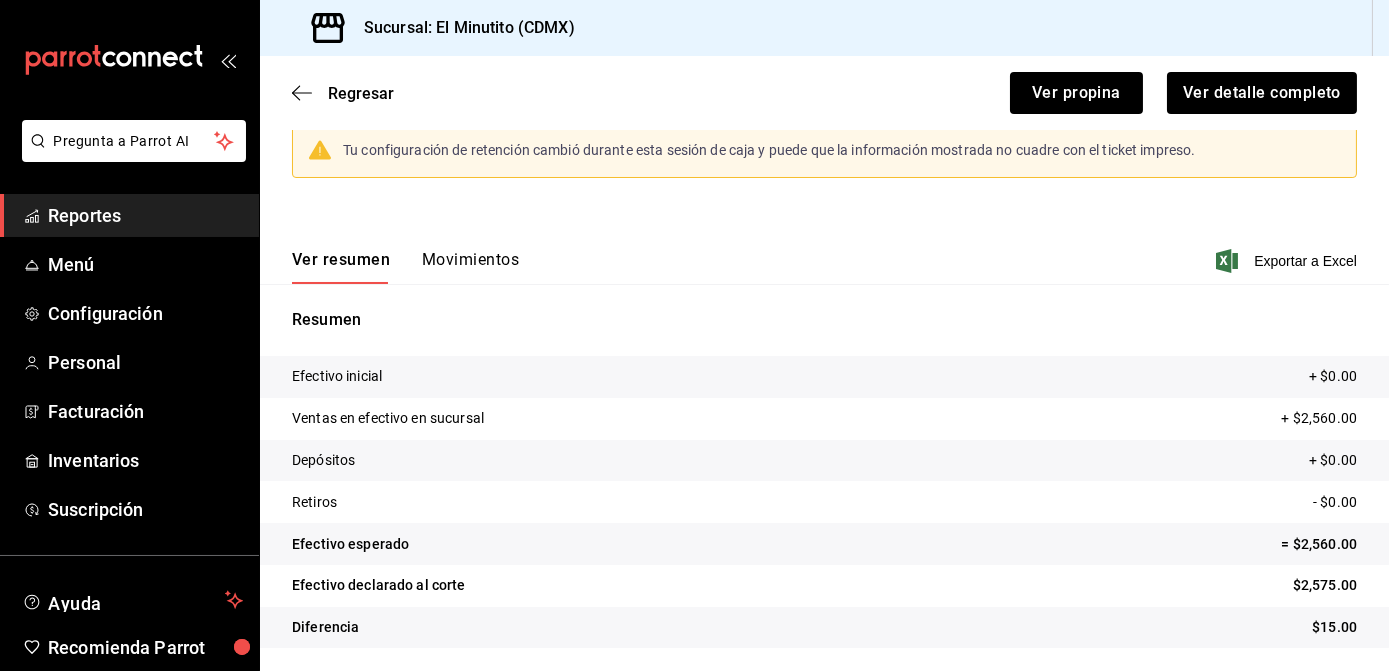 scroll, scrollTop: 110, scrollLeft: 0, axis: vertical 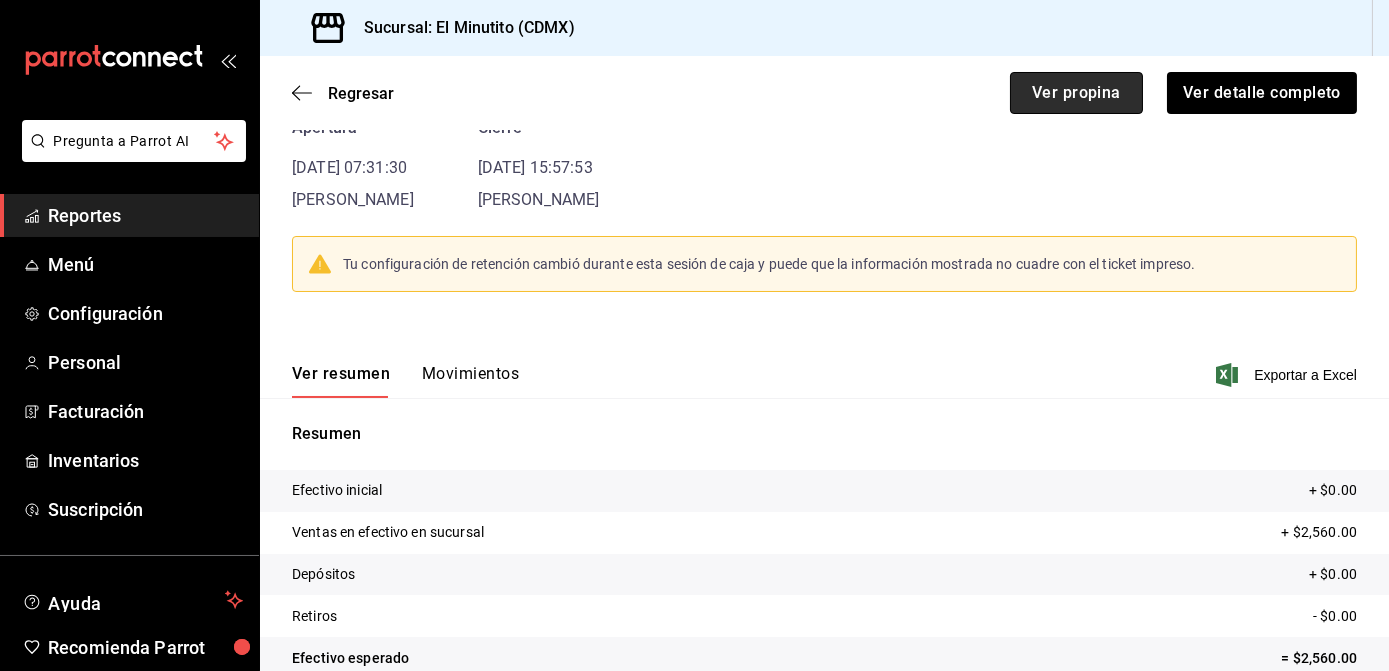 click on "Ver propina" at bounding box center (1076, 93) 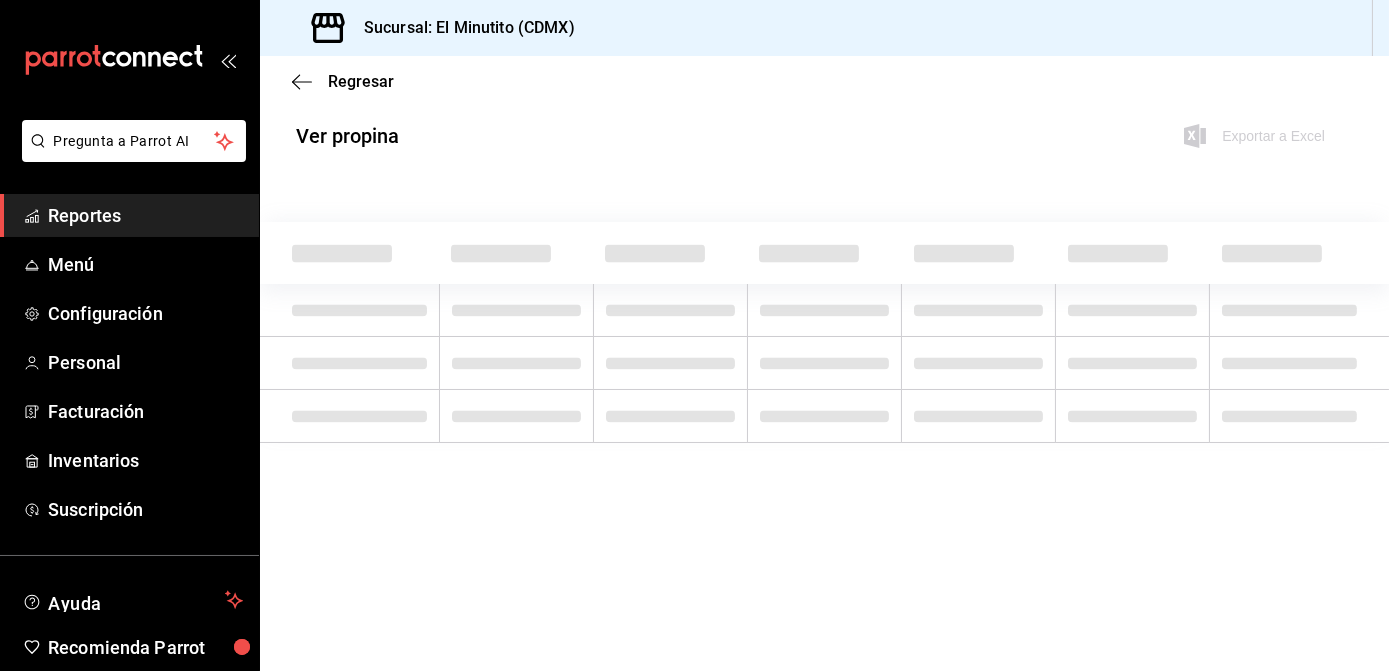 scroll, scrollTop: 0, scrollLeft: 0, axis: both 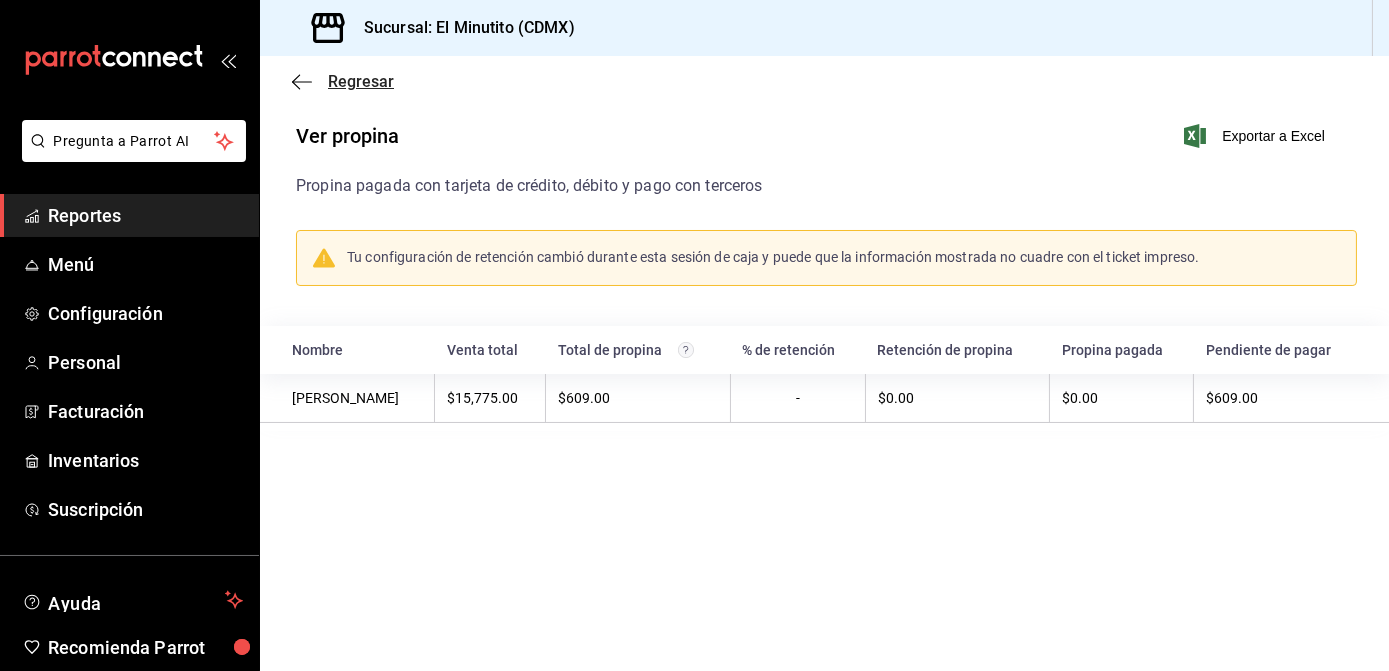 click on "Regresar" at bounding box center [361, 81] 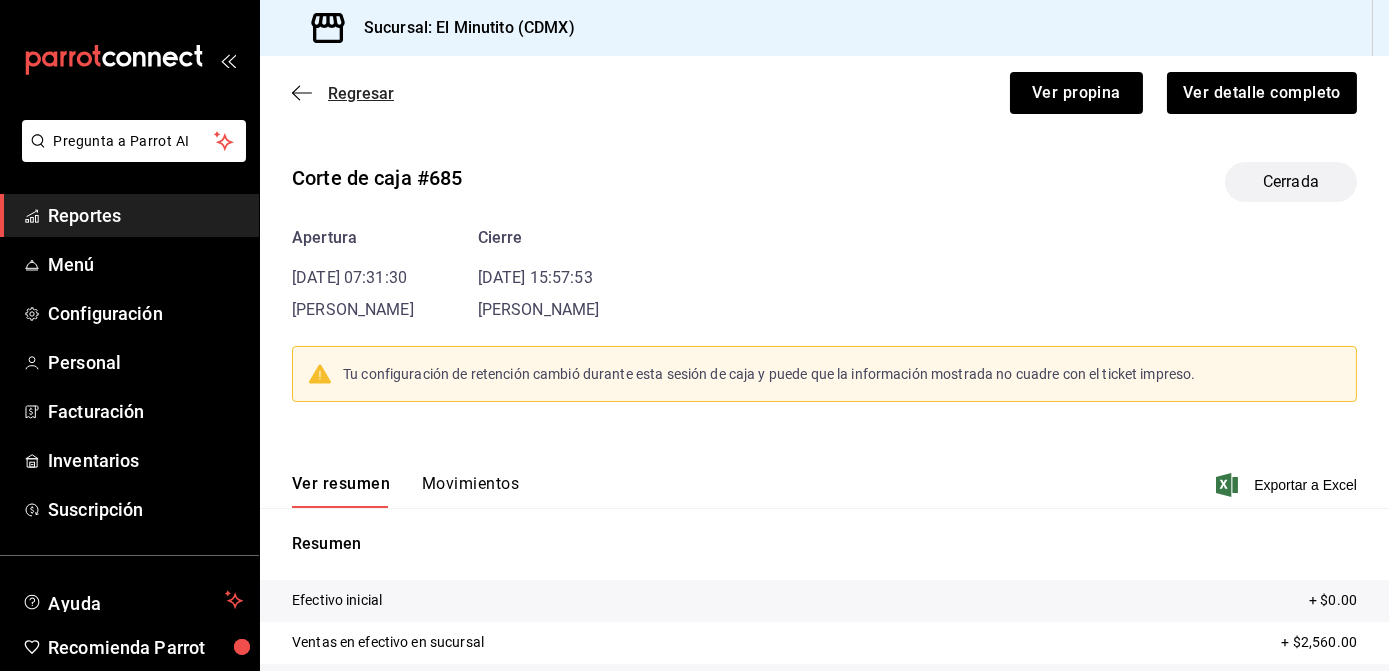 click on "Regresar" at bounding box center [361, 93] 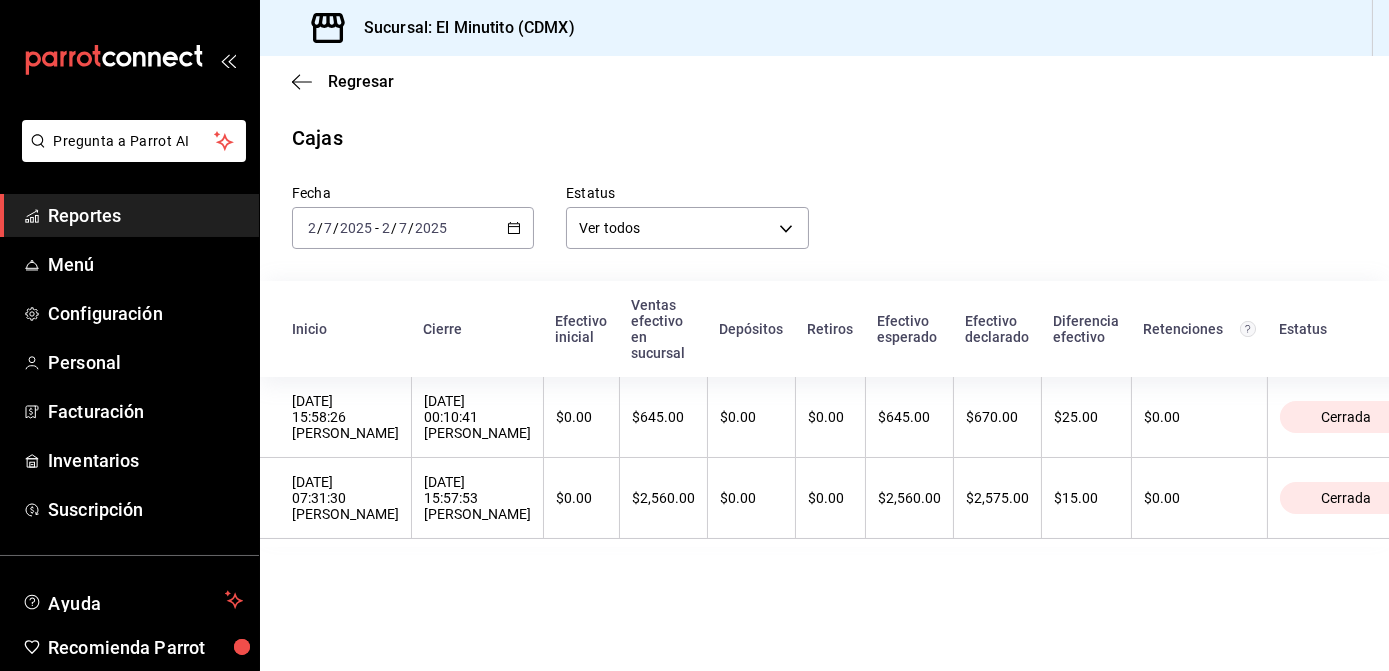 click 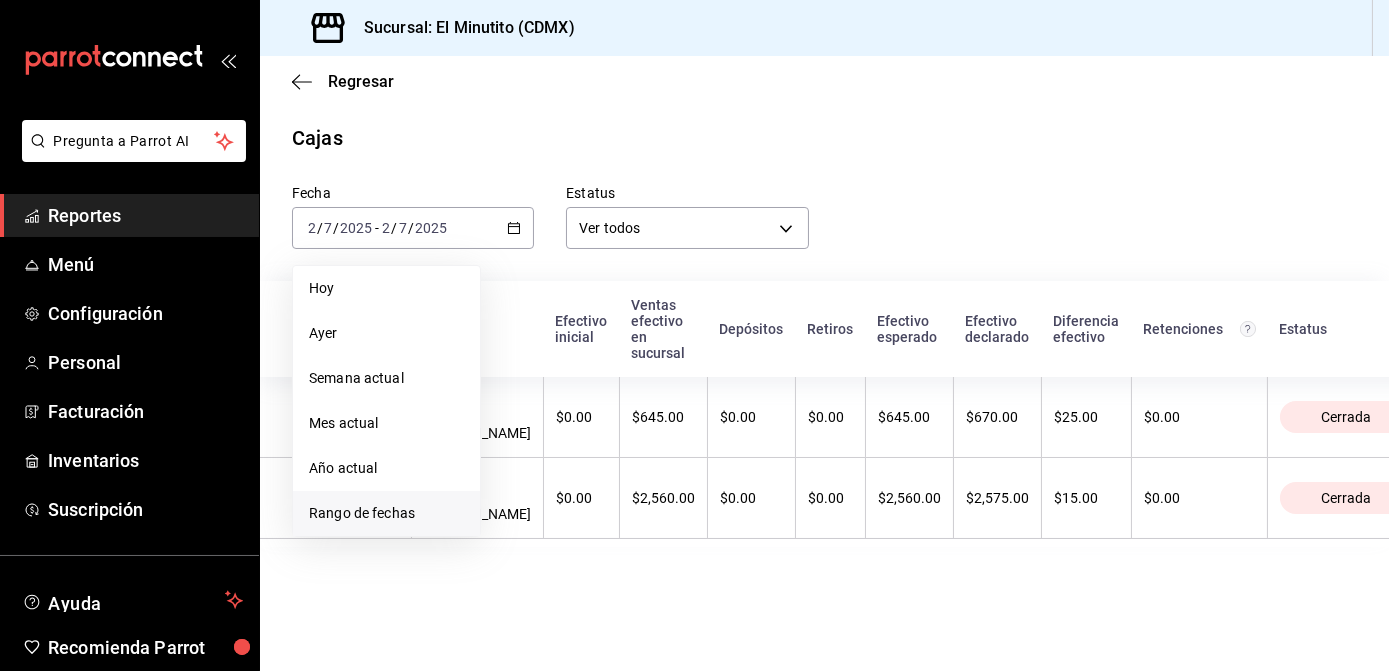 click on "Rango de fechas" at bounding box center (386, 513) 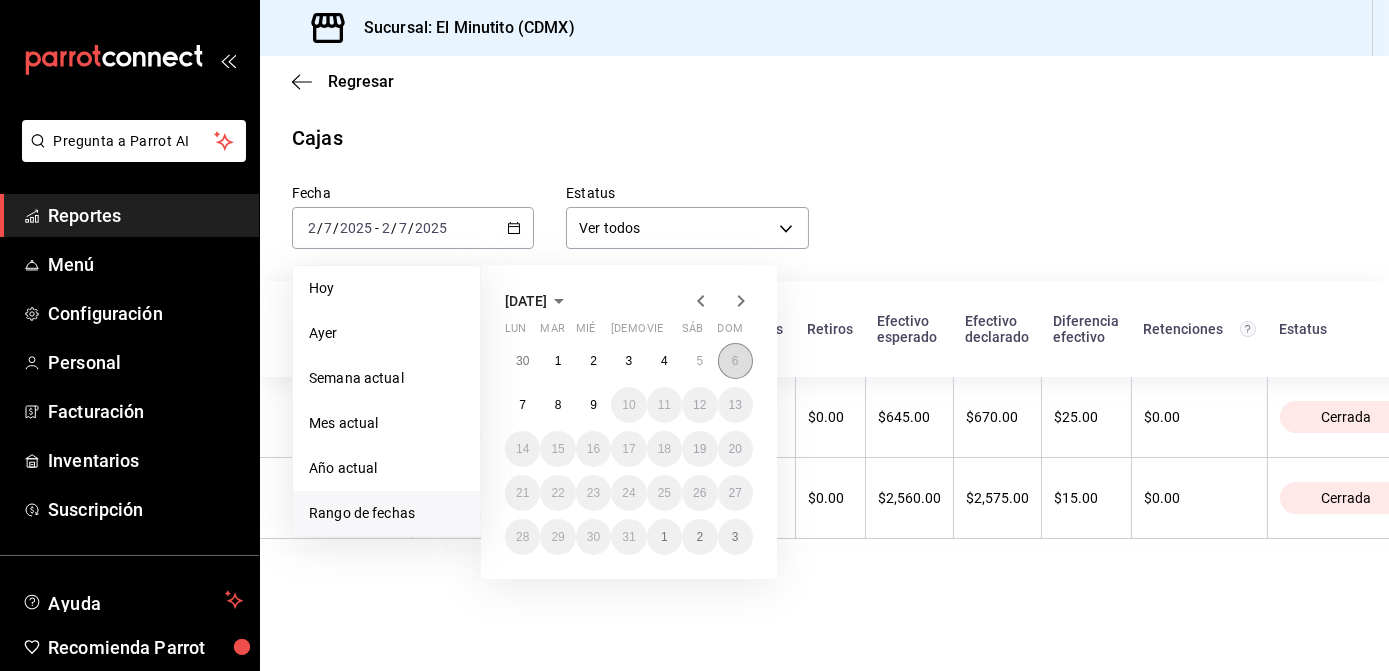click on "6" at bounding box center [735, 361] 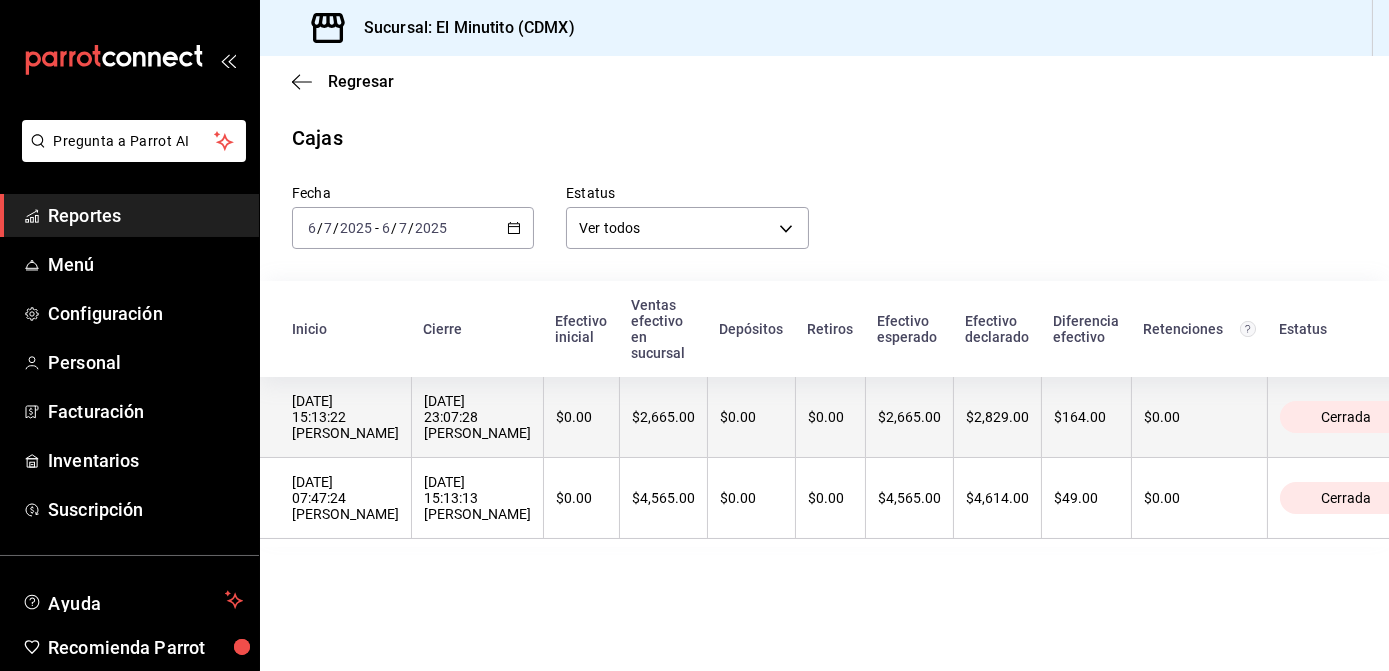 click on "$0.00" at bounding box center (581, 417) 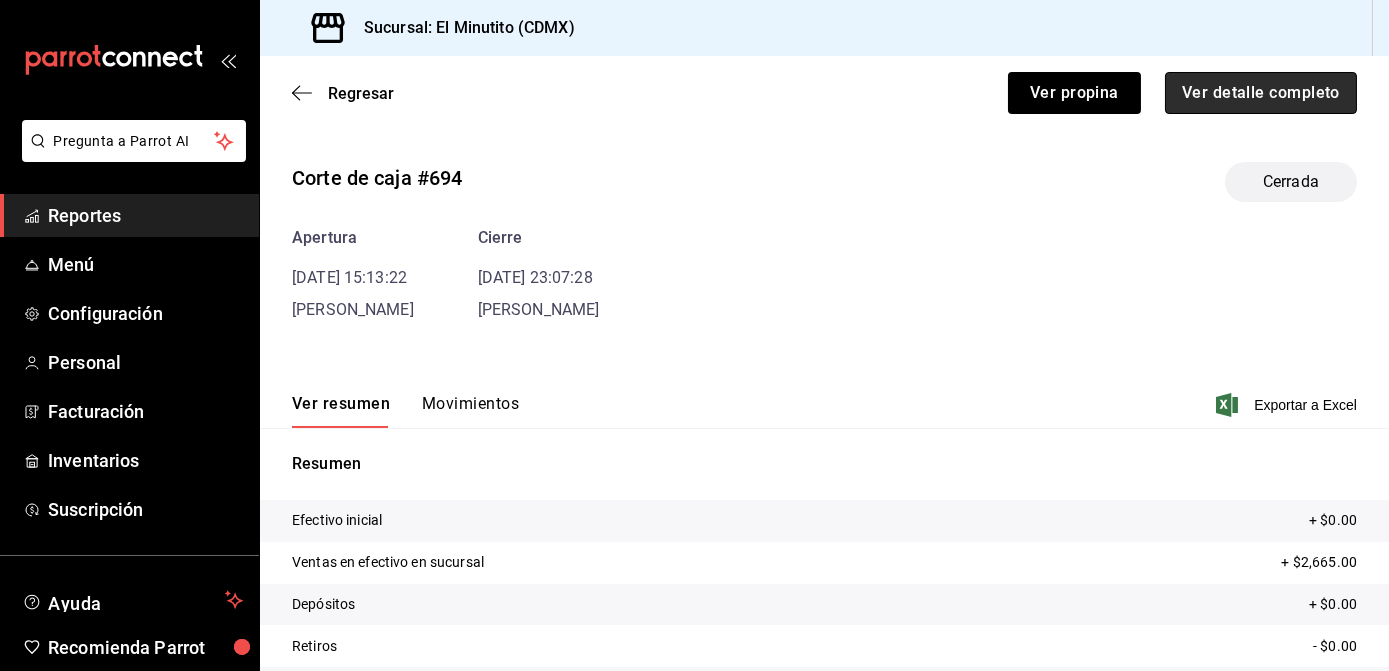 click on "Ver detalle completo" at bounding box center (1261, 93) 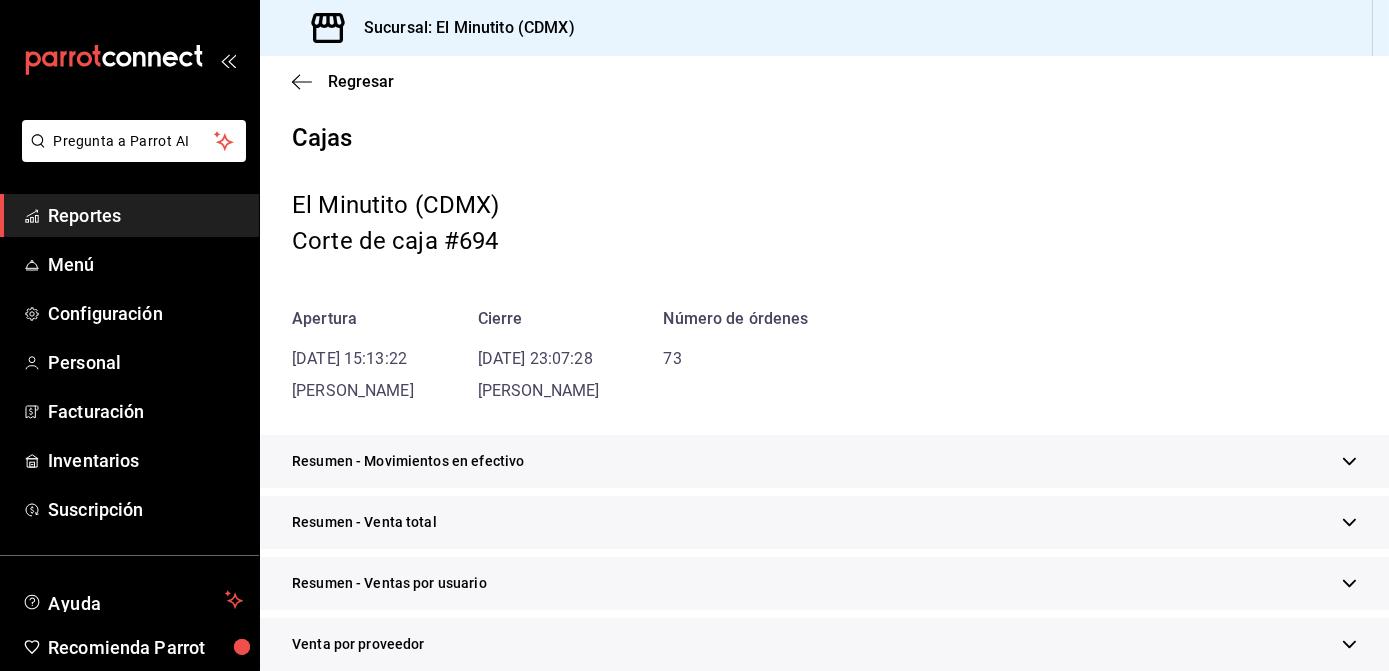 click on "Regresar" at bounding box center [824, 81] 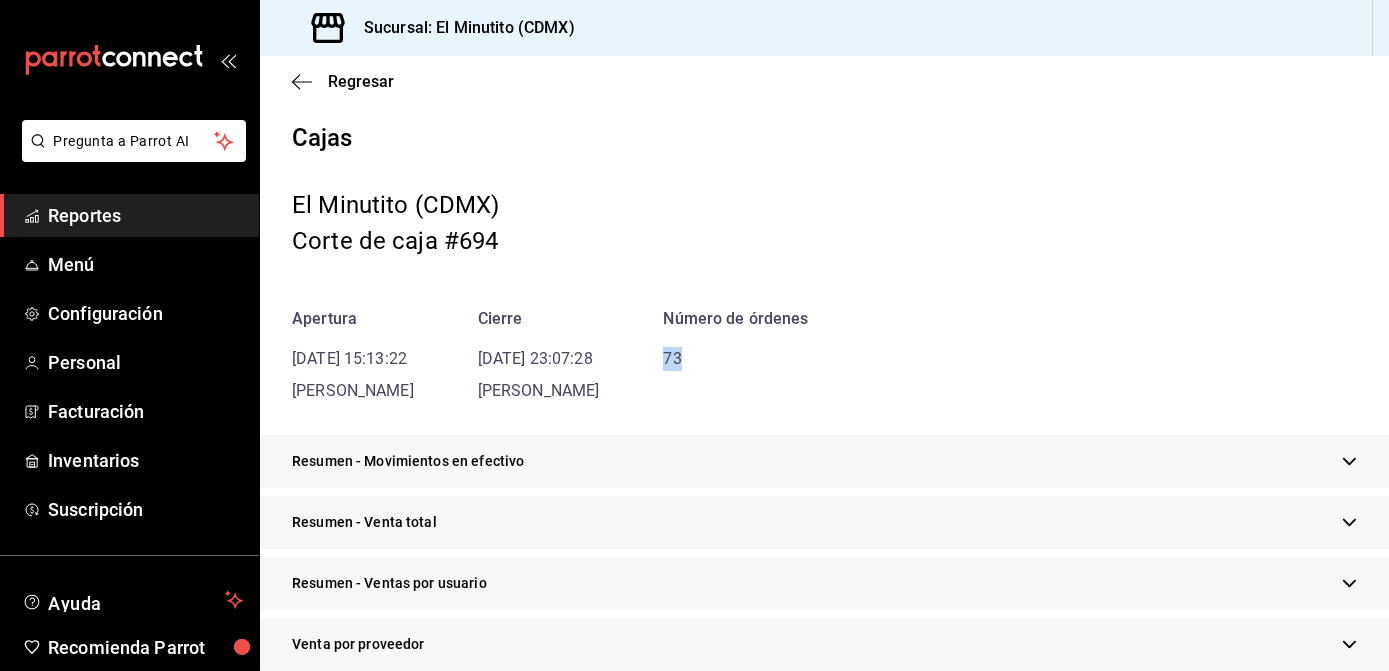 drag, startPoint x: 1295, startPoint y: 380, endPoint x: 1147, endPoint y: 322, distance: 158.95912 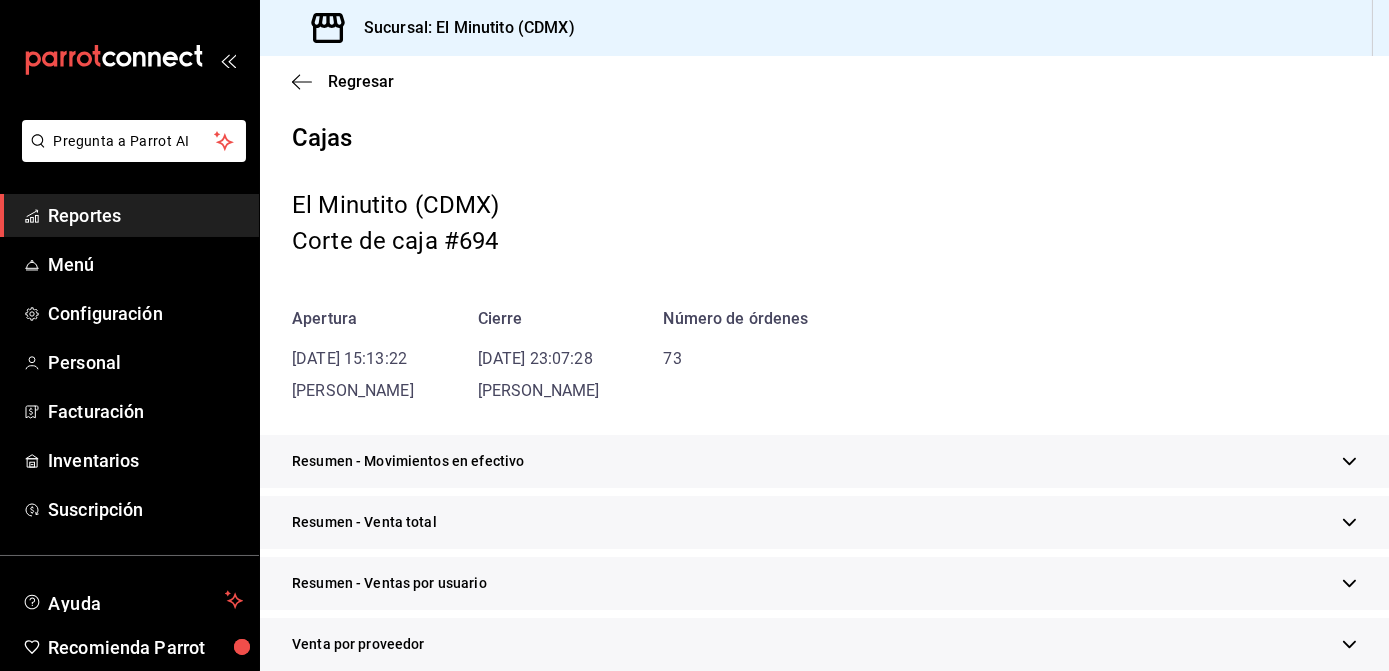click on "El Minutito (CDMX)" at bounding box center [824, 205] 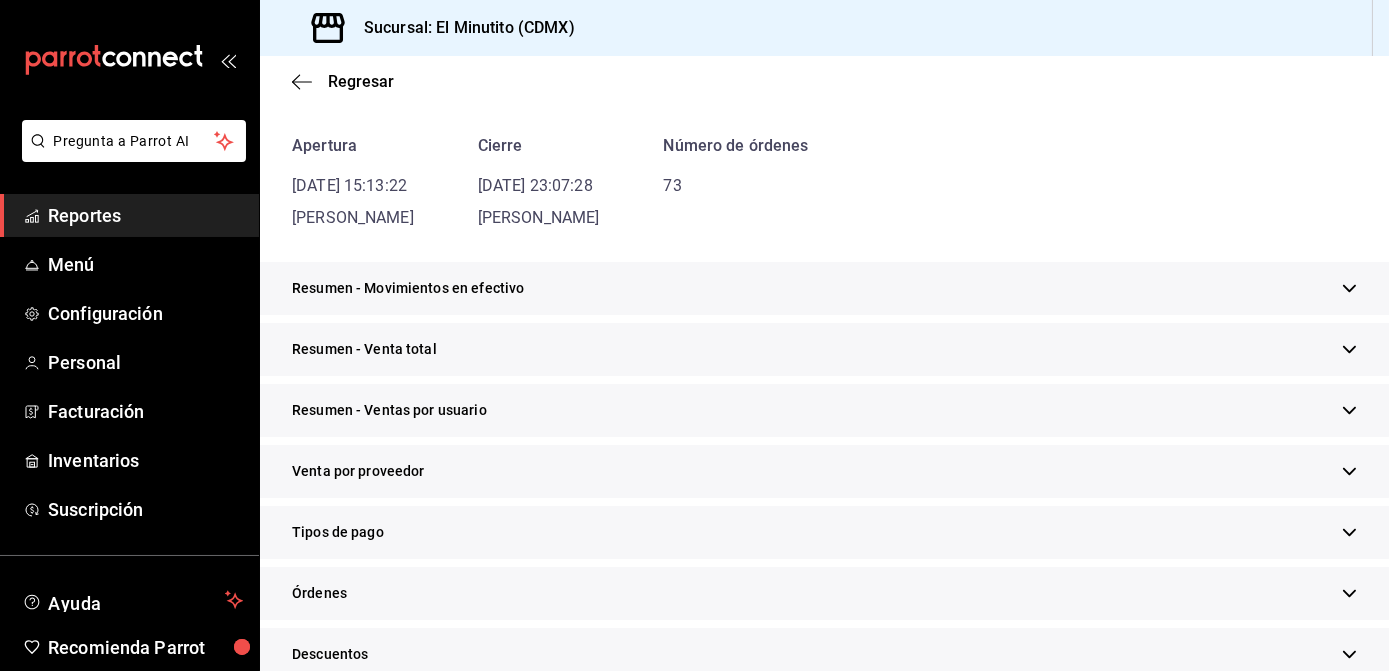 scroll, scrollTop: 181, scrollLeft: 0, axis: vertical 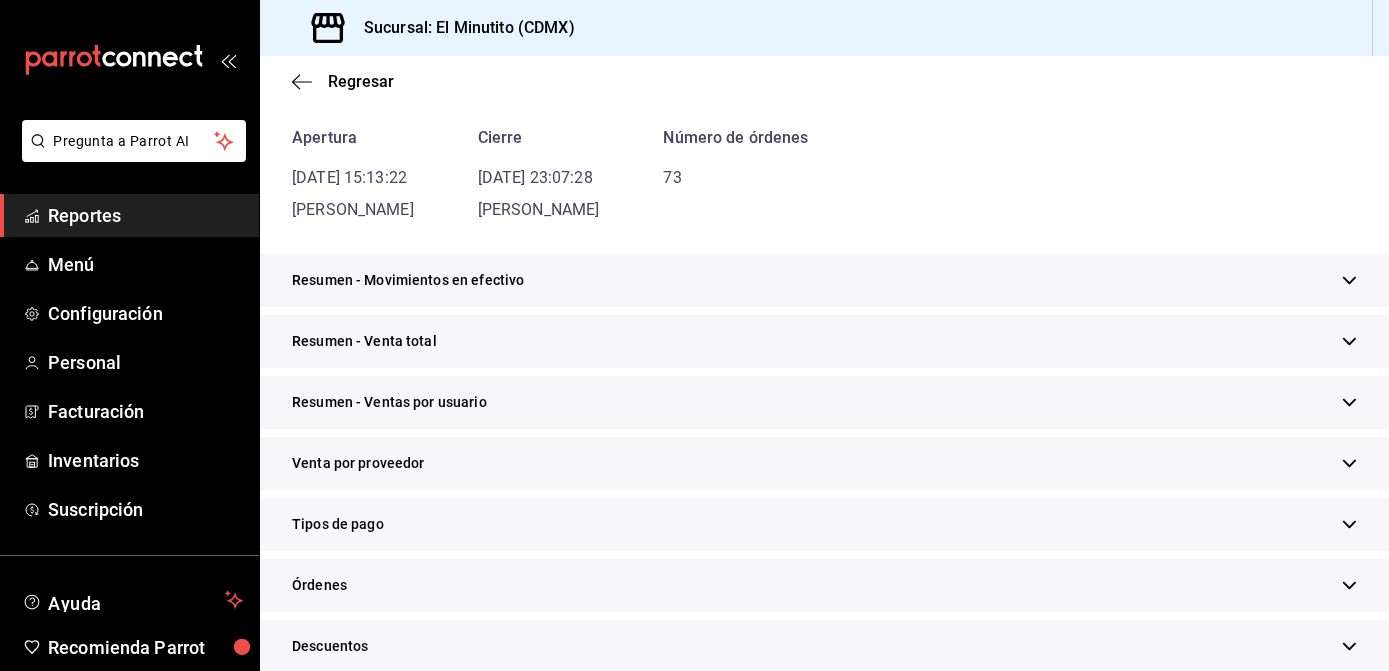 click at bounding box center (1349, 280) 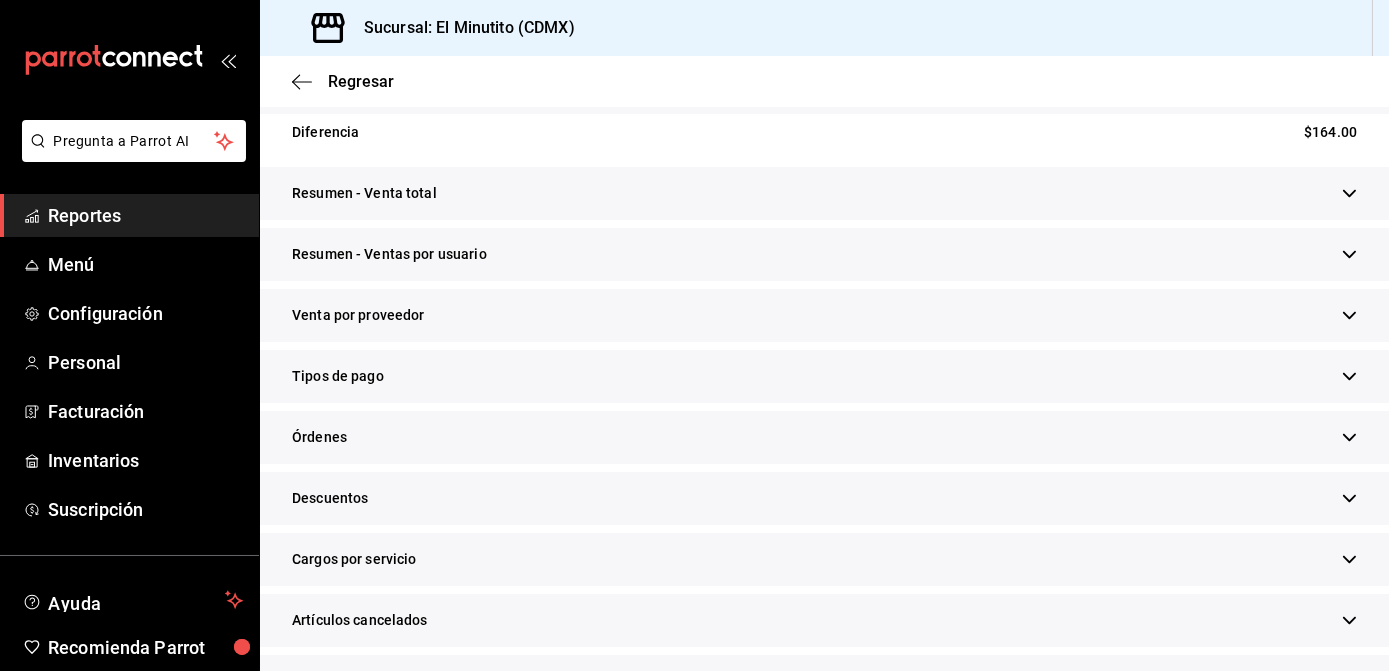 scroll, scrollTop: 622, scrollLeft: 0, axis: vertical 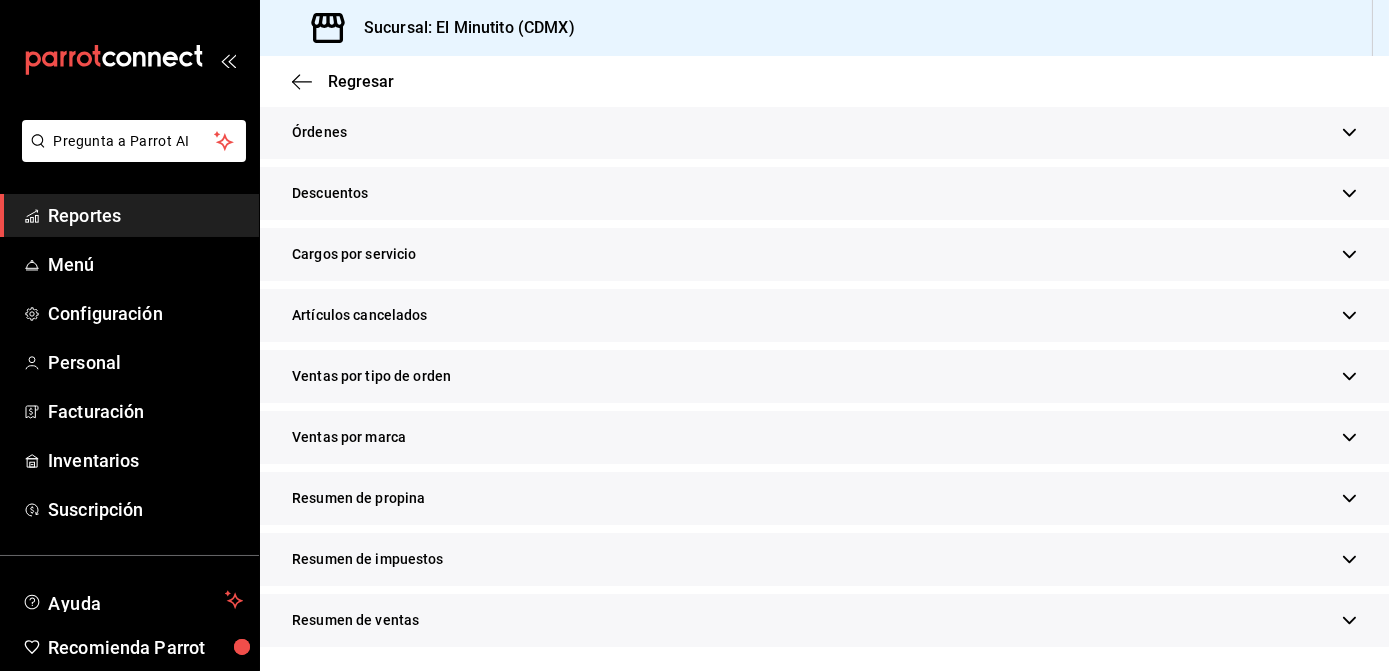 click 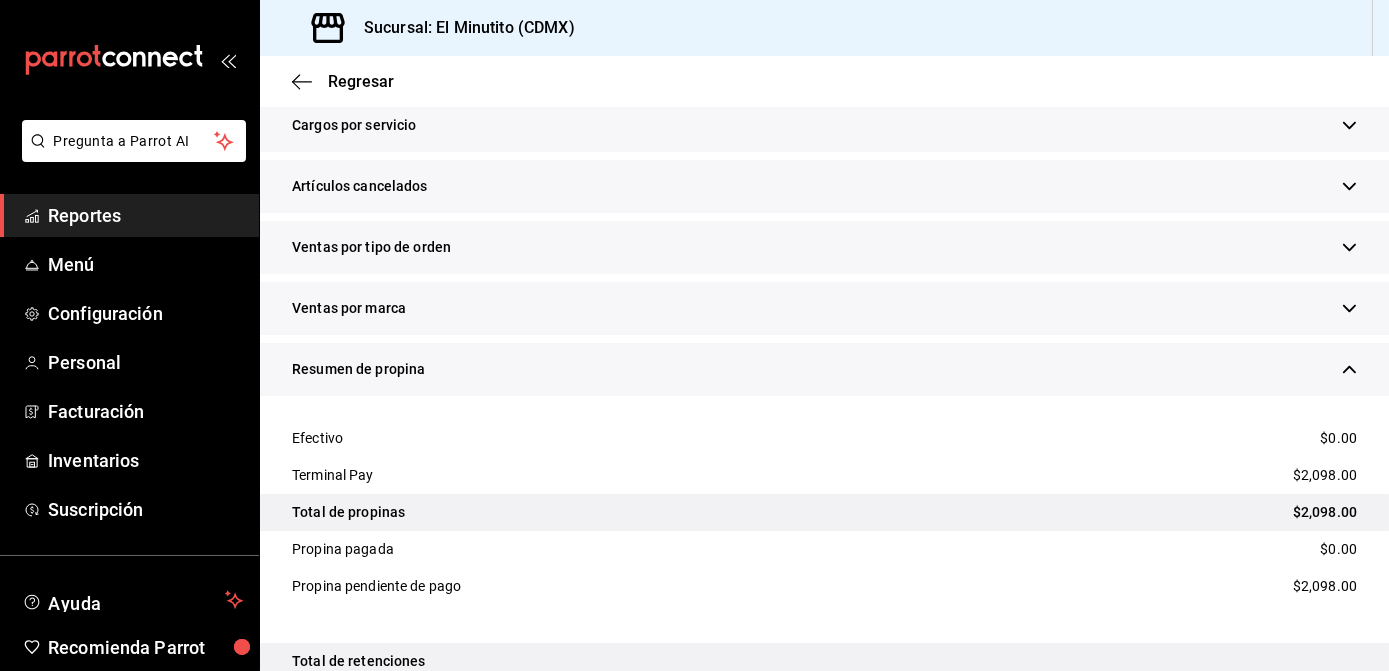 scroll, scrollTop: 1075, scrollLeft: 0, axis: vertical 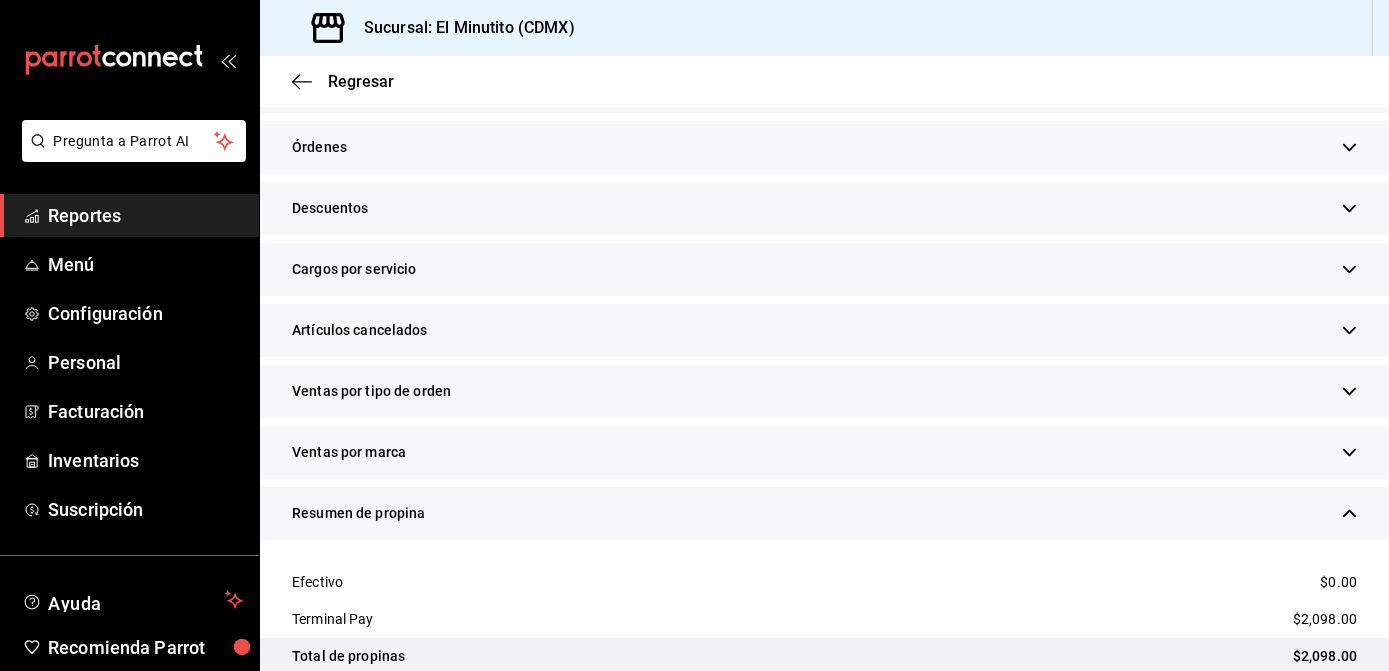 click 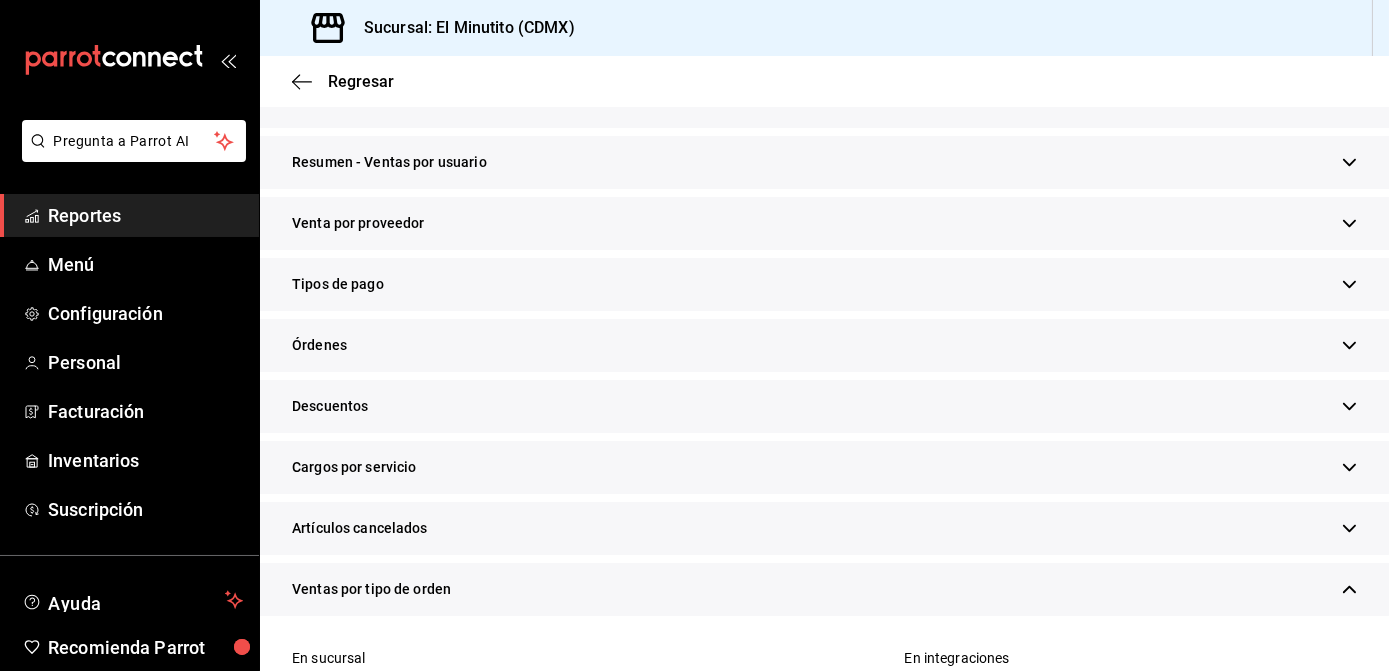 scroll, scrollTop: 700, scrollLeft: 0, axis: vertical 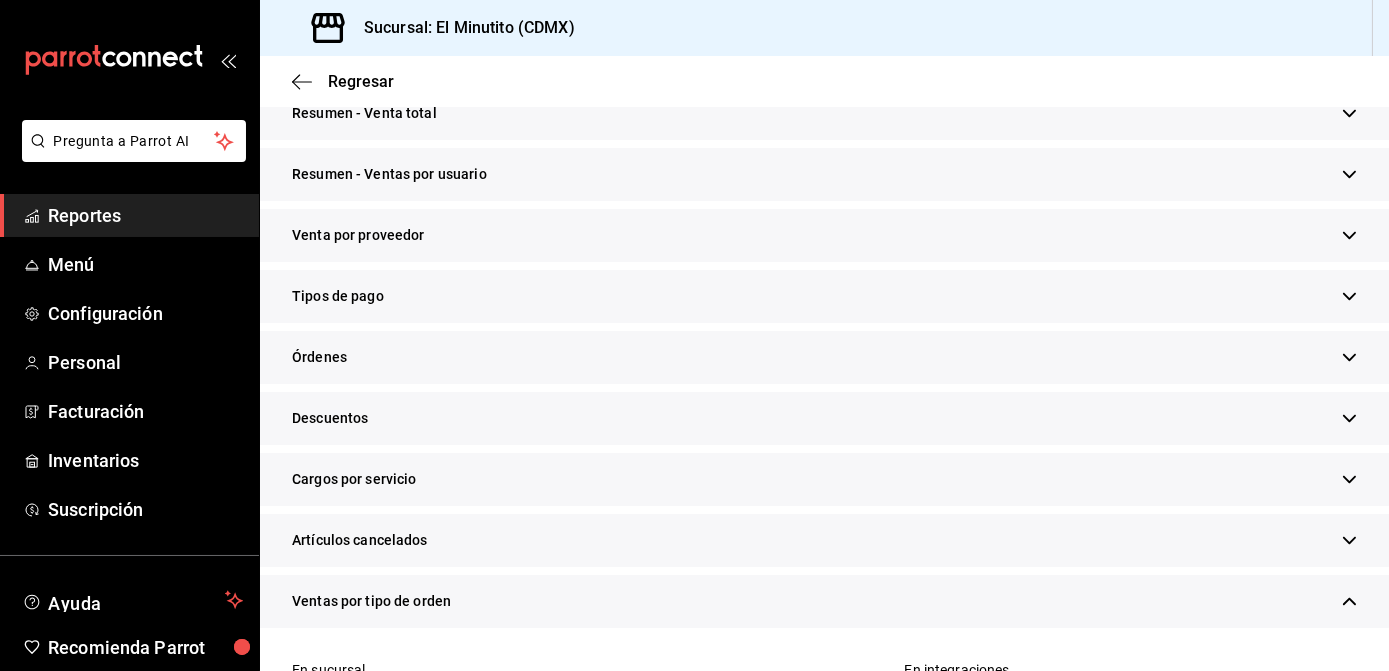 click on "Tipos de pago" at bounding box center [824, 296] 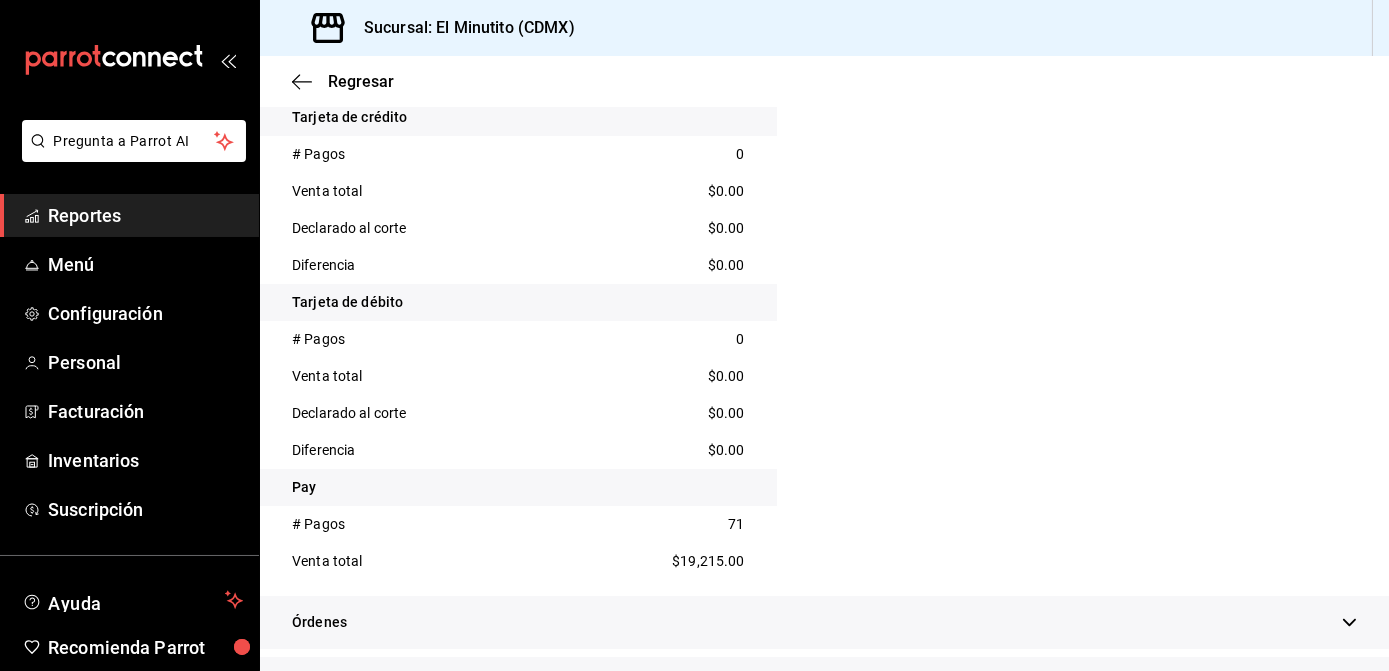 scroll, scrollTop: 1123, scrollLeft: 0, axis: vertical 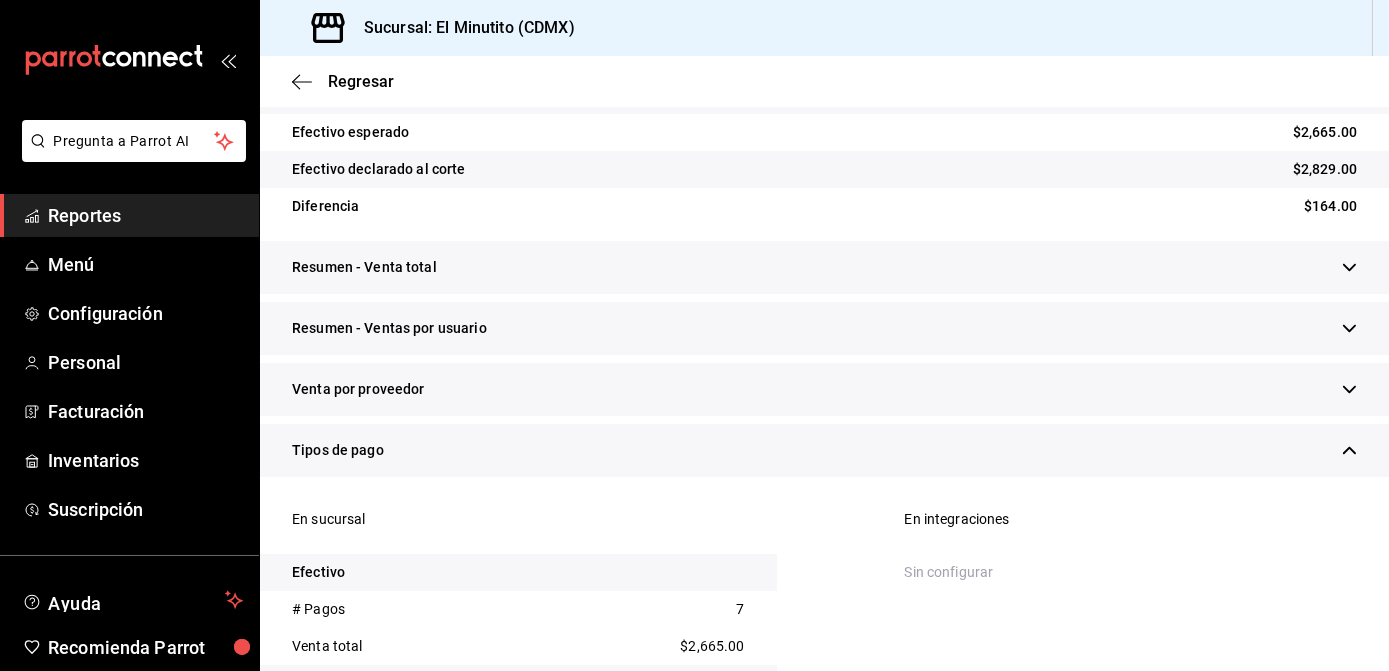click on "Resumen - Venta total" at bounding box center (824, 267) 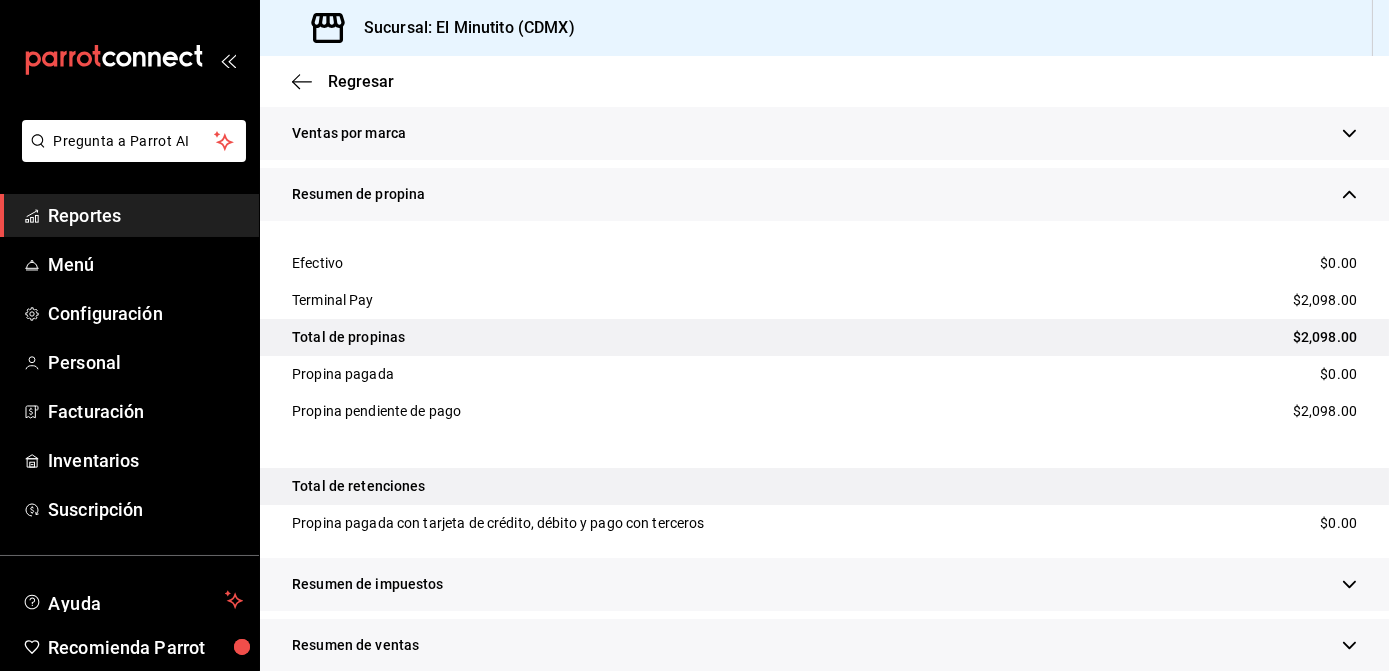 scroll, scrollTop: 2455, scrollLeft: 0, axis: vertical 